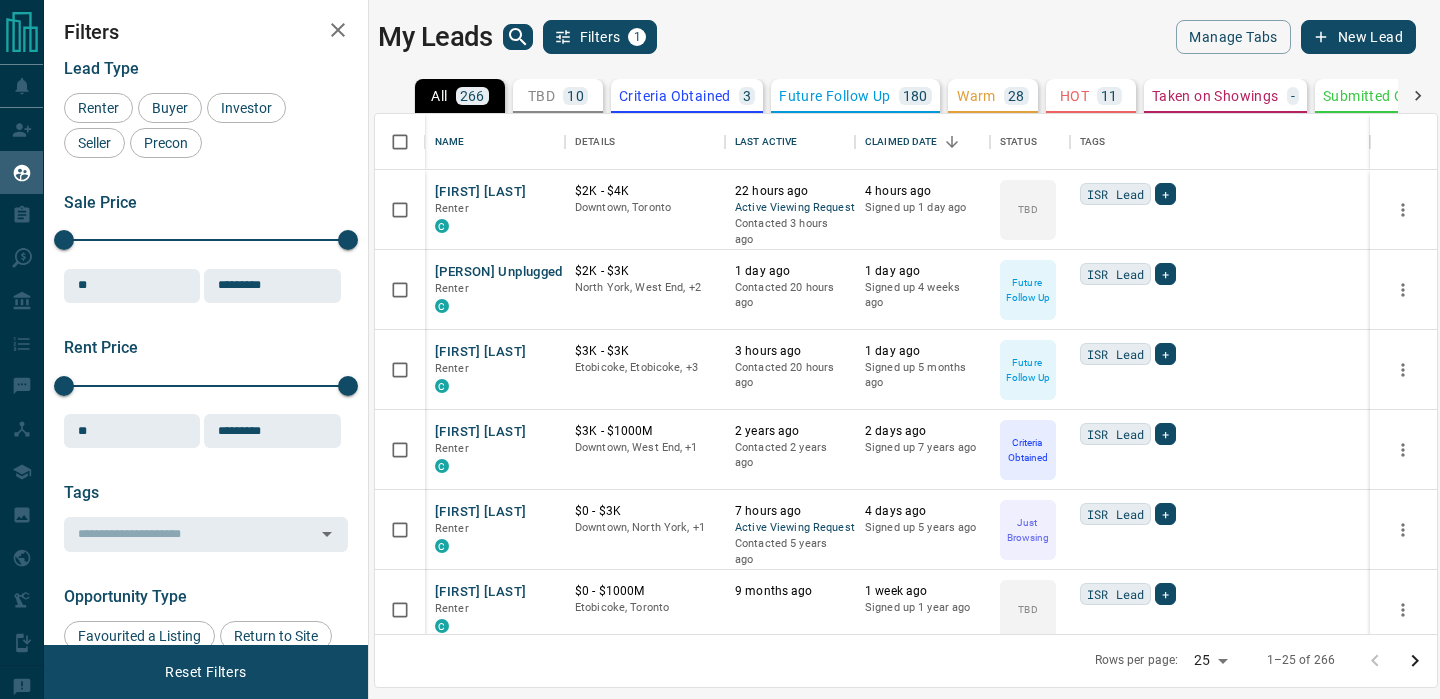 scroll, scrollTop: 0, scrollLeft: 0, axis: both 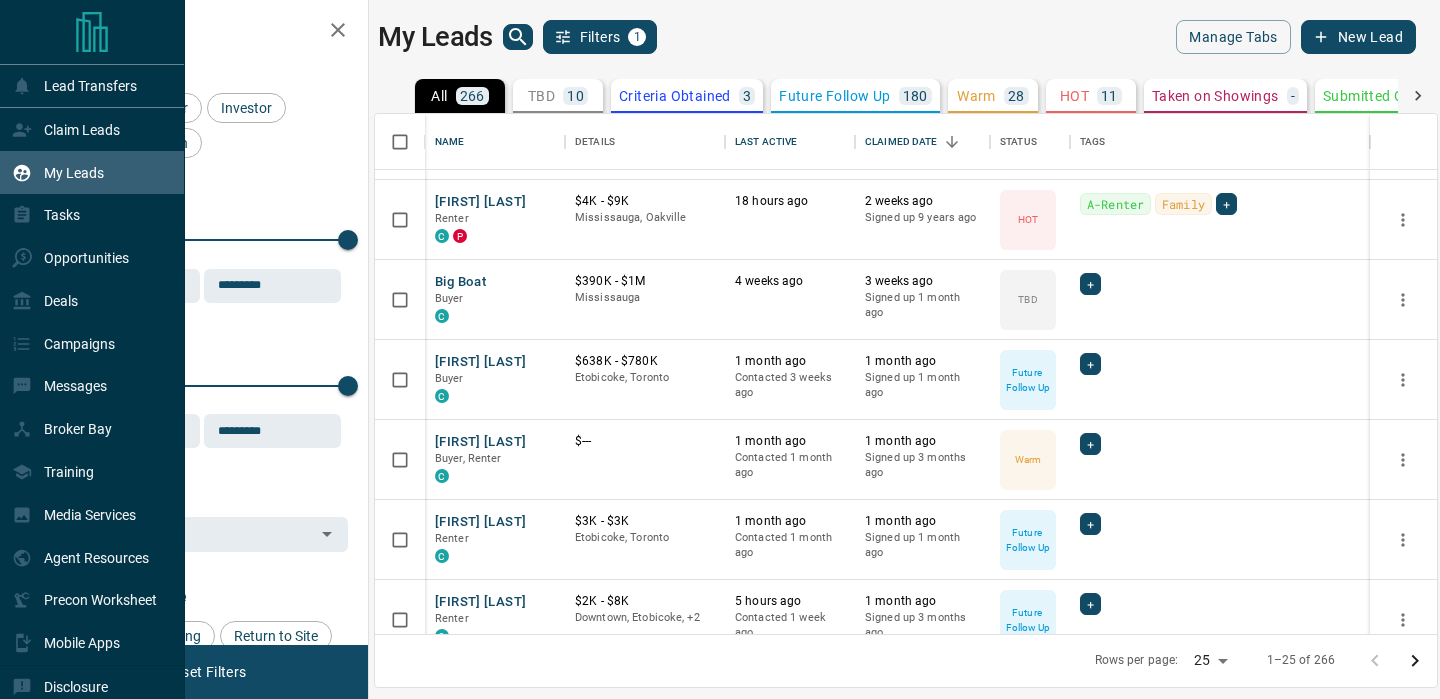 click on "My Leads" at bounding box center [74, 173] 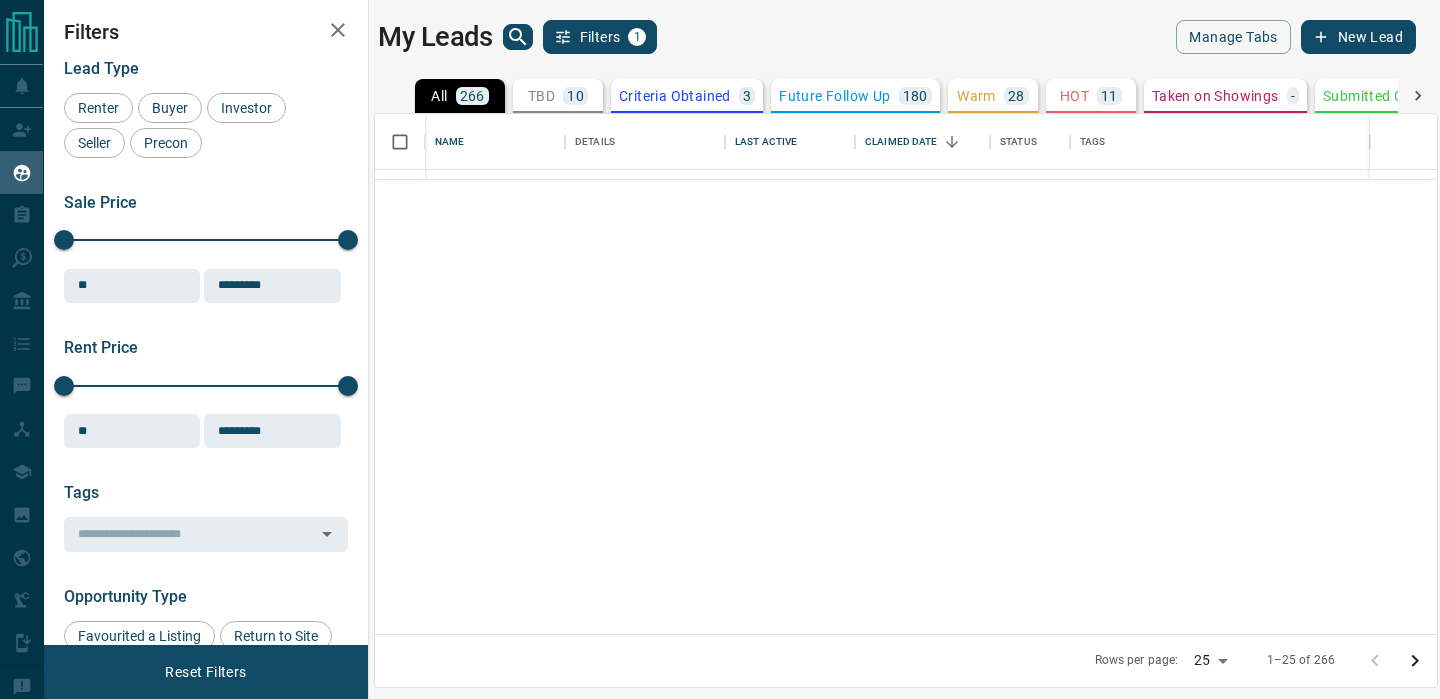 scroll, scrollTop: 0, scrollLeft: 0, axis: both 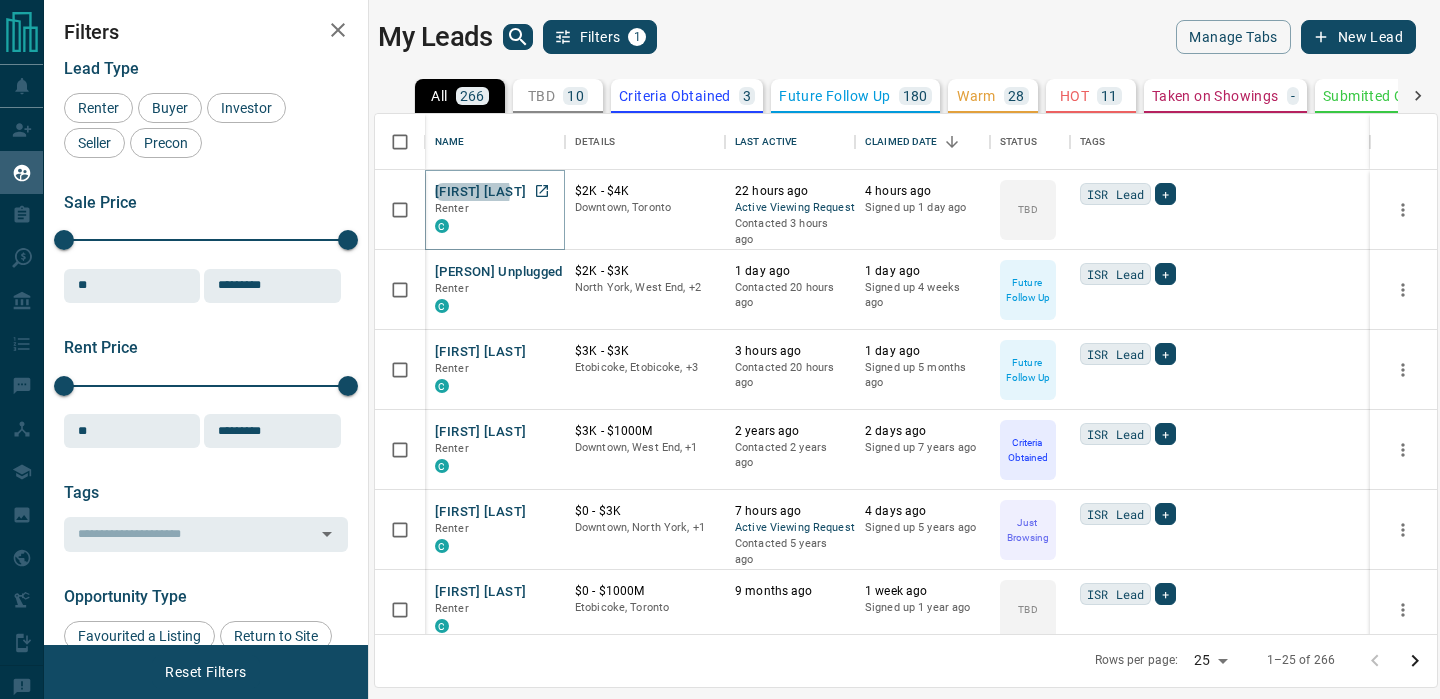 click on "[FIRST] [LAST]" at bounding box center [480, 192] 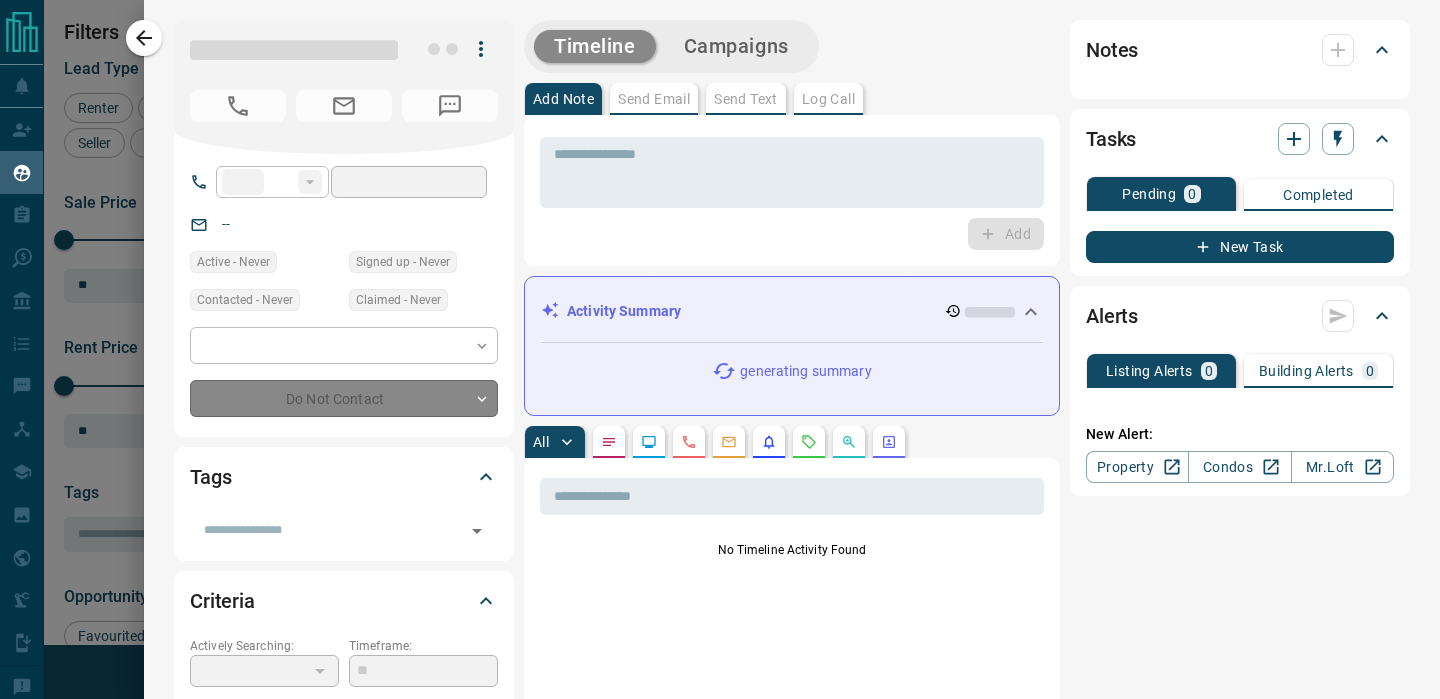 type on "**" 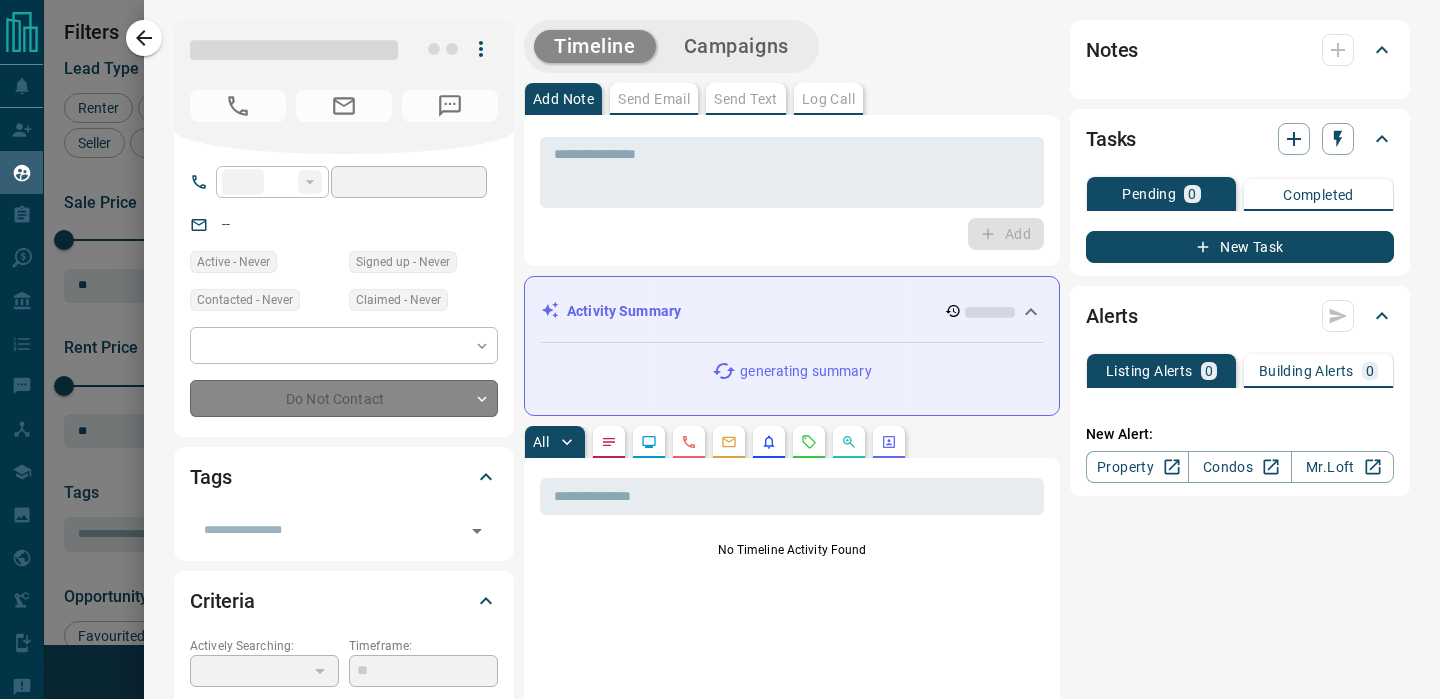 type on "**********" 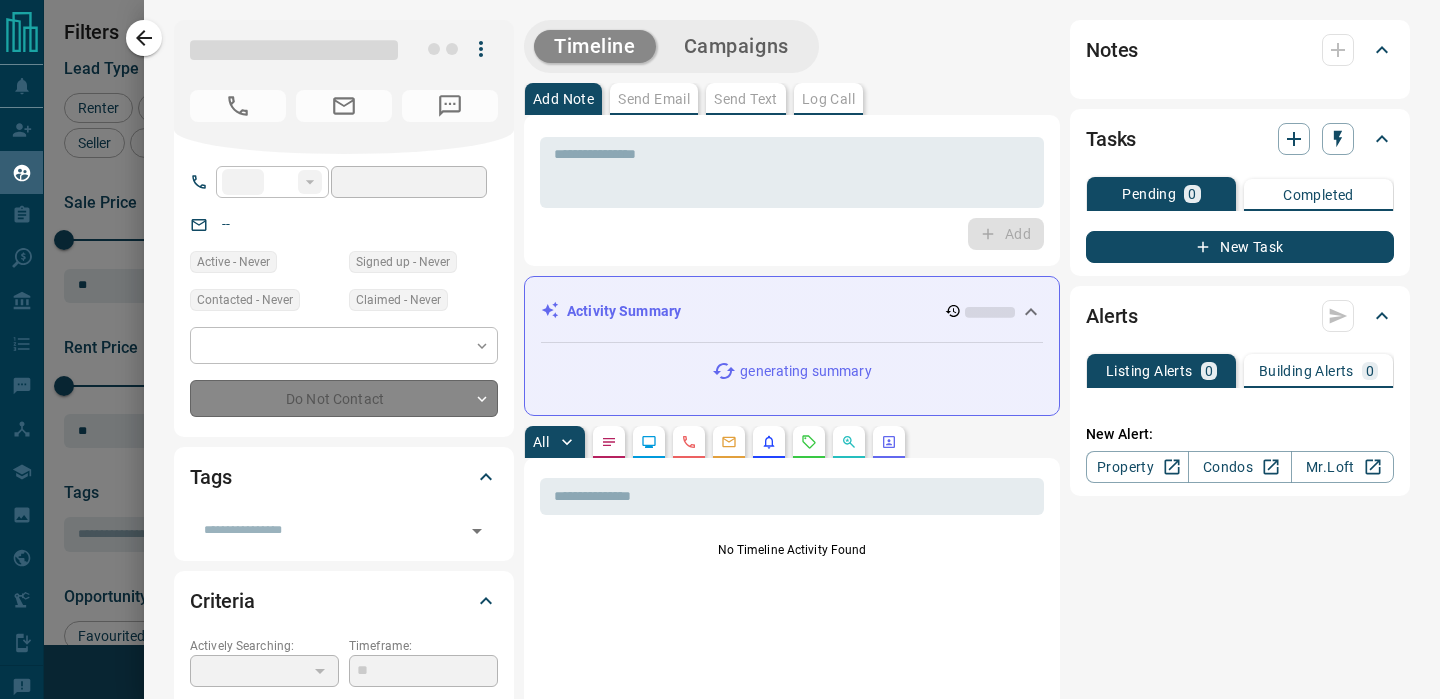type on "**" 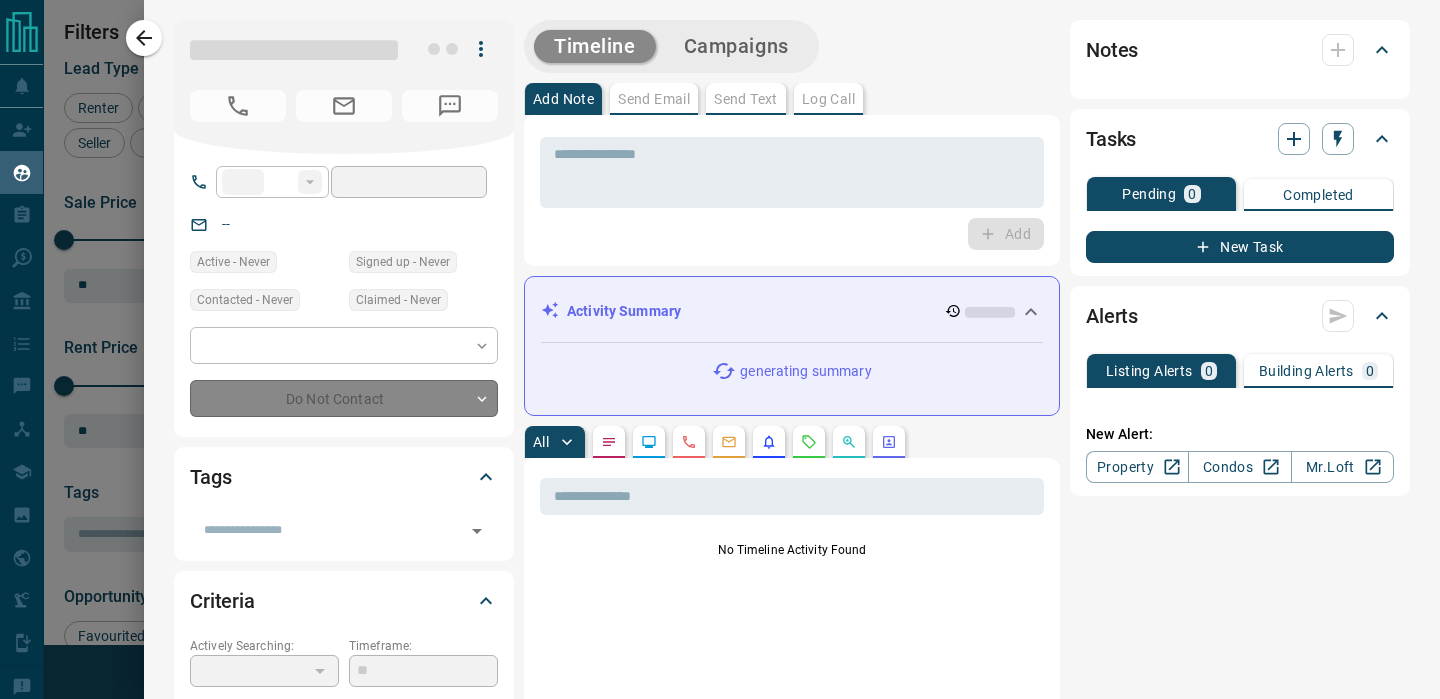 type on "*" 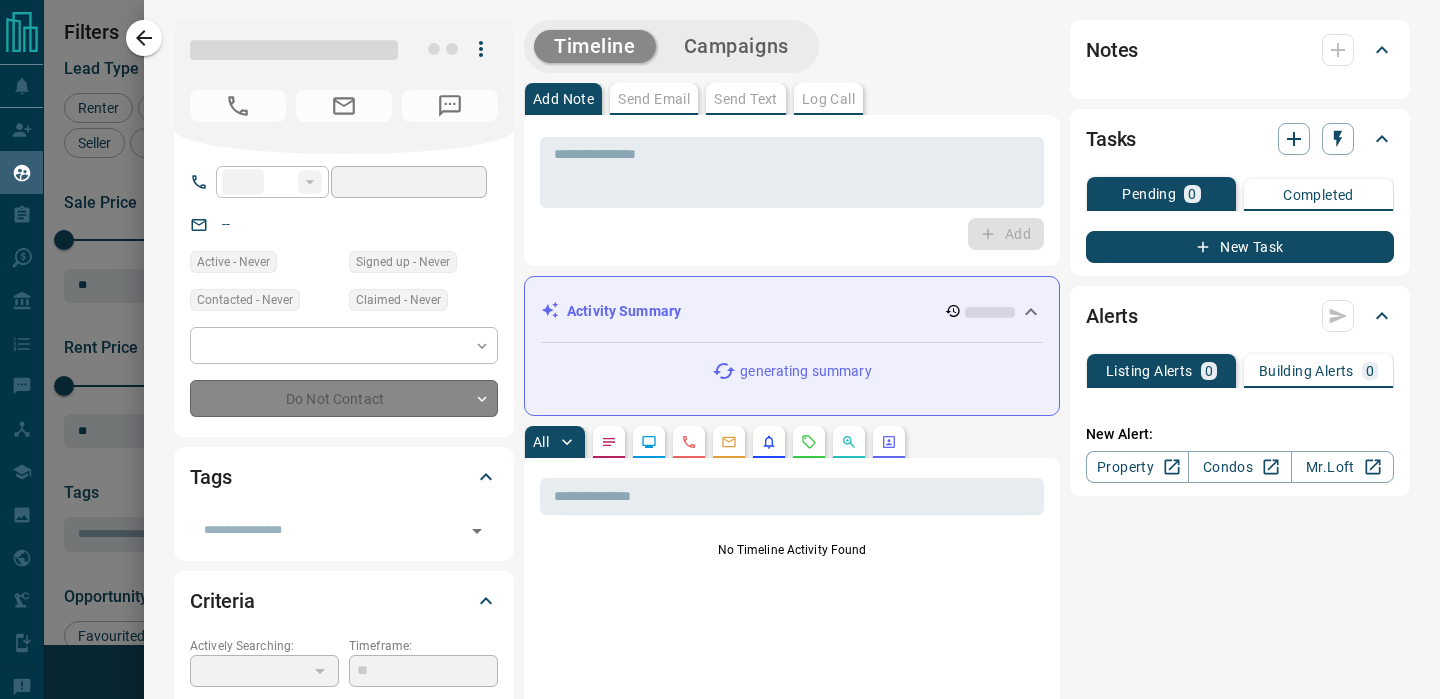 type on "**********" 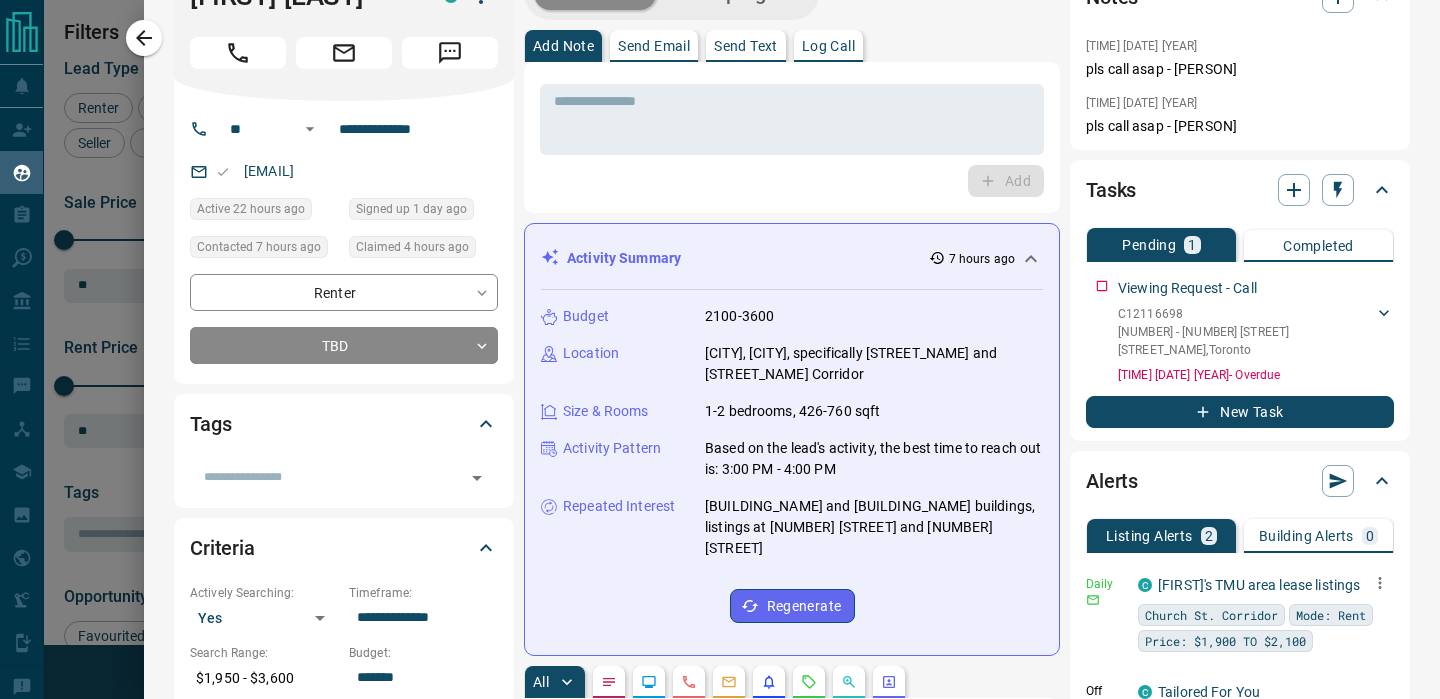 scroll, scrollTop: 55, scrollLeft: 0, axis: vertical 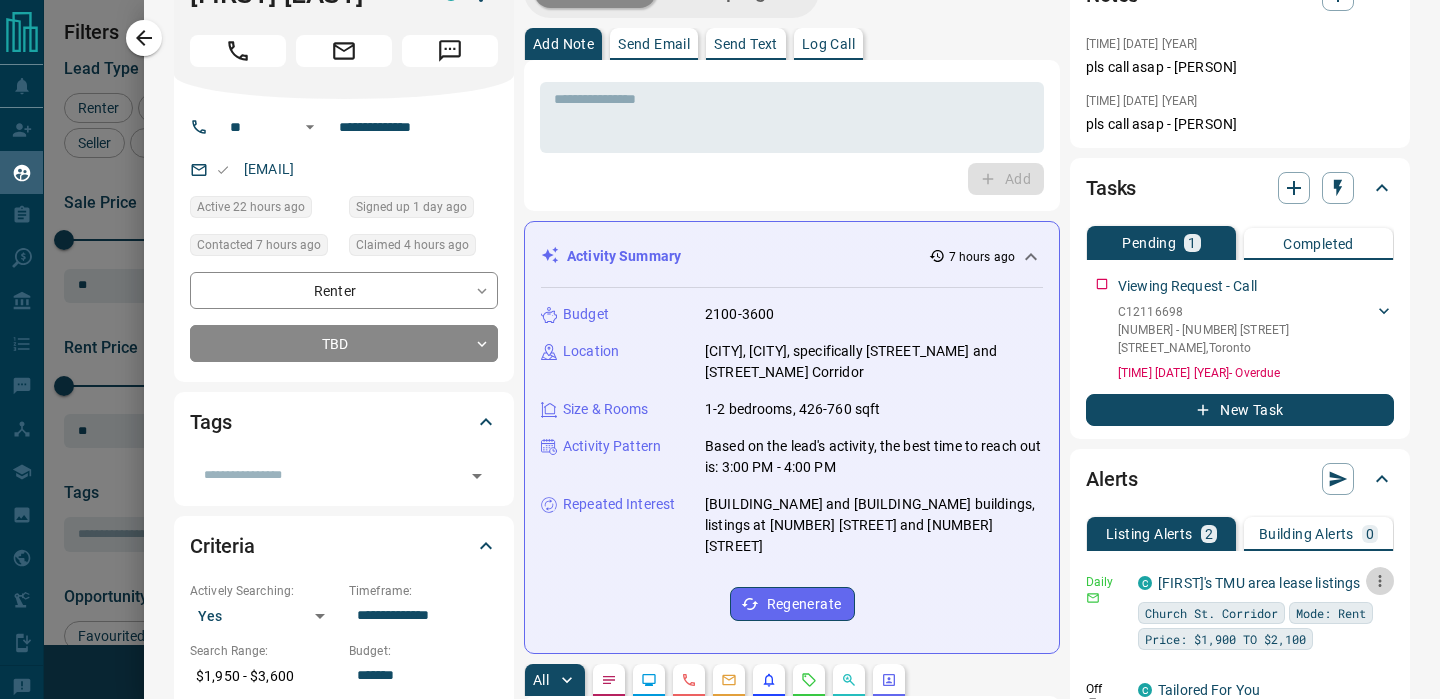 click 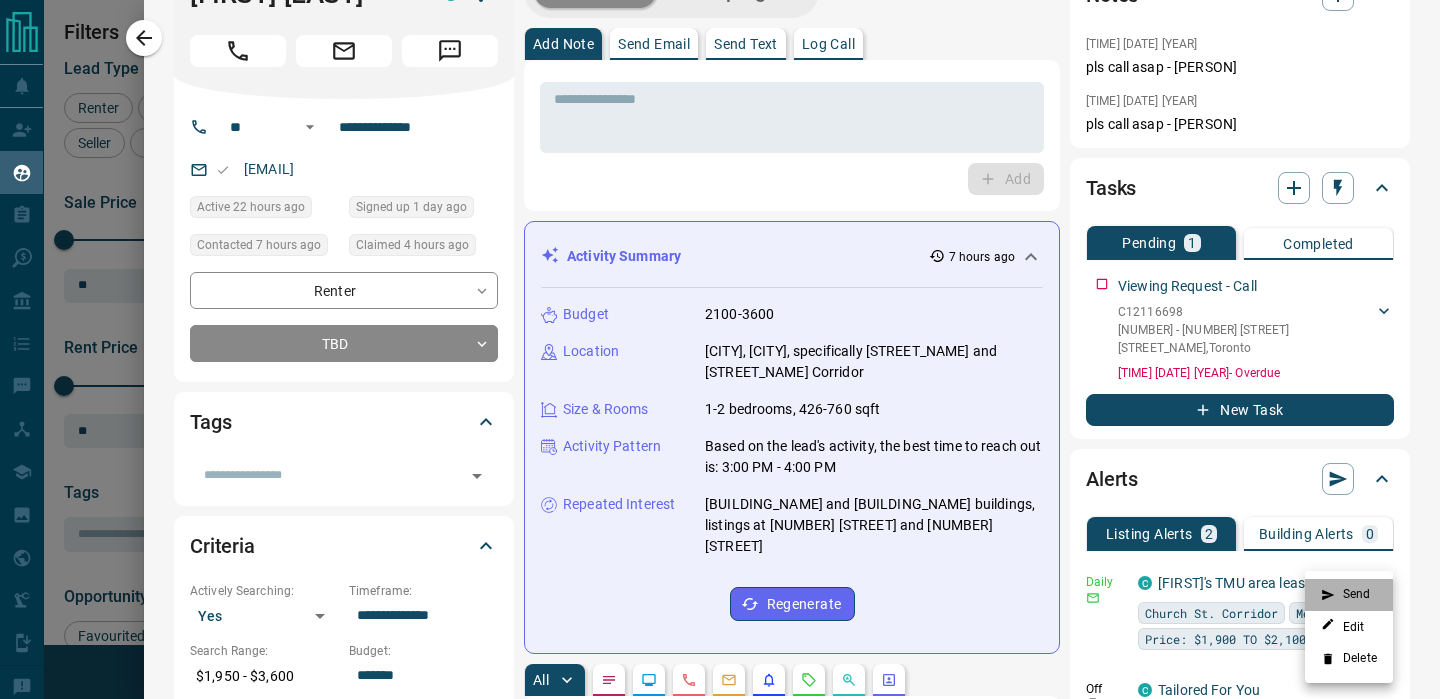 click on "Send" at bounding box center [1349, 595] 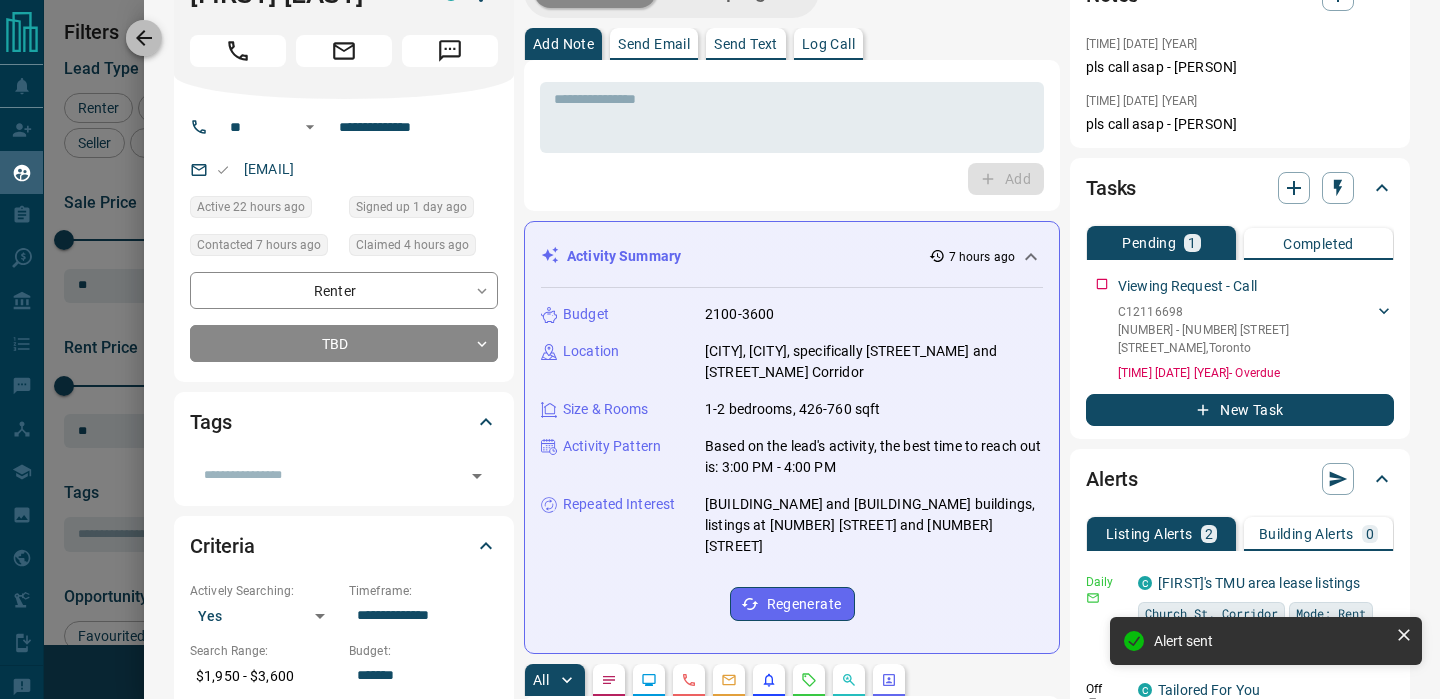 click 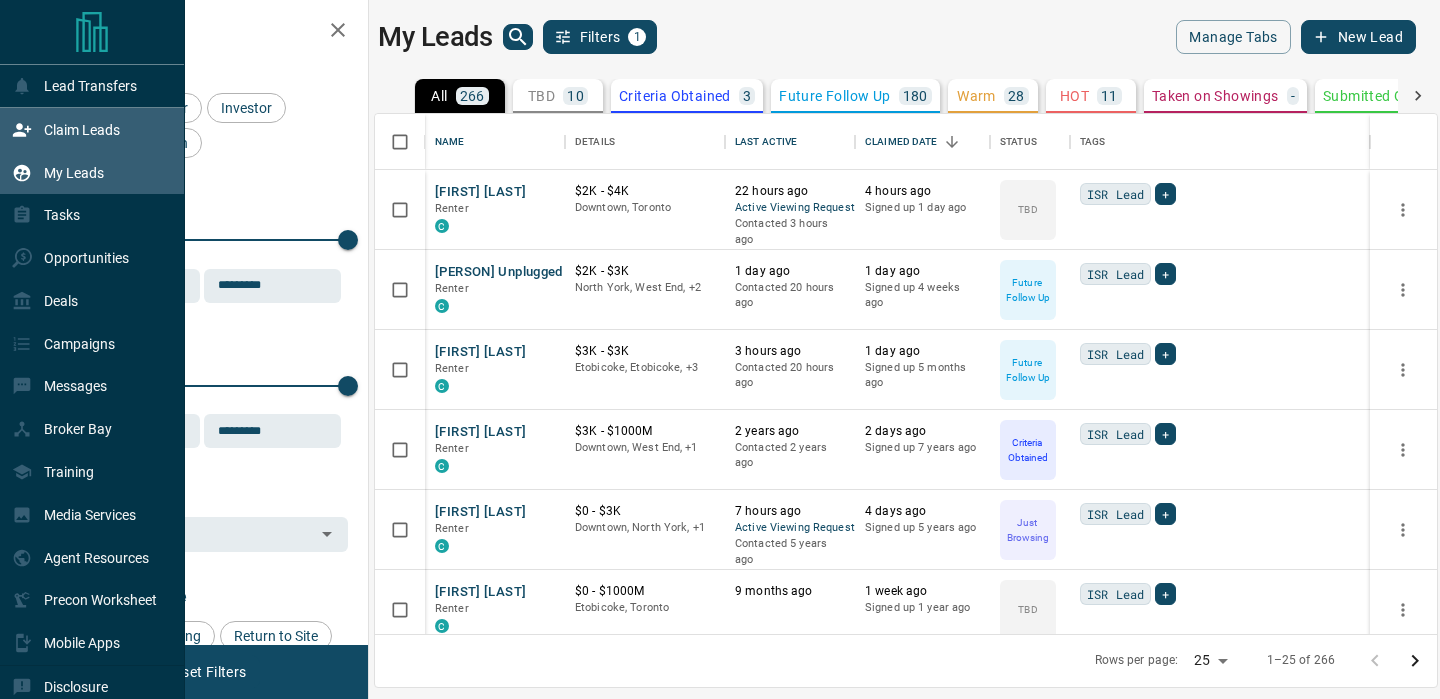 click on "Claim Leads" at bounding box center [66, 129] 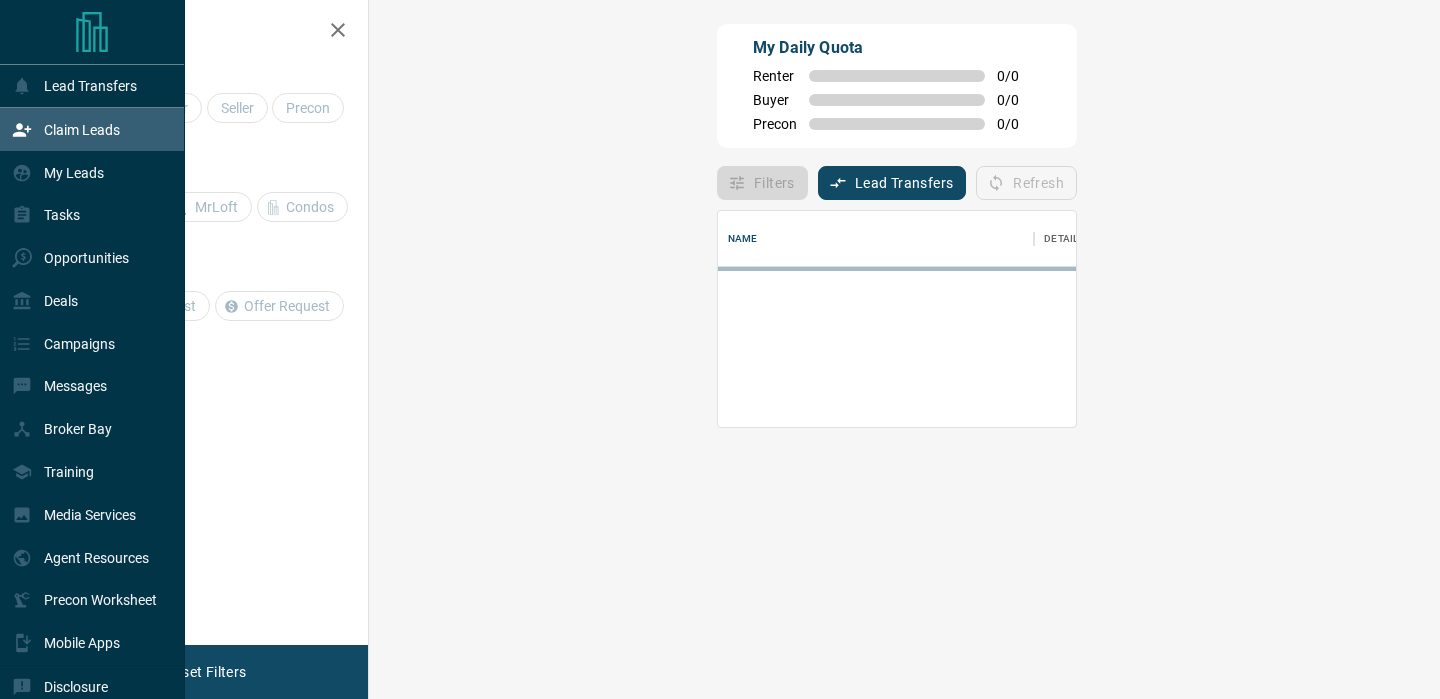 scroll, scrollTop: 1, scrollLeft: 1, axis: both 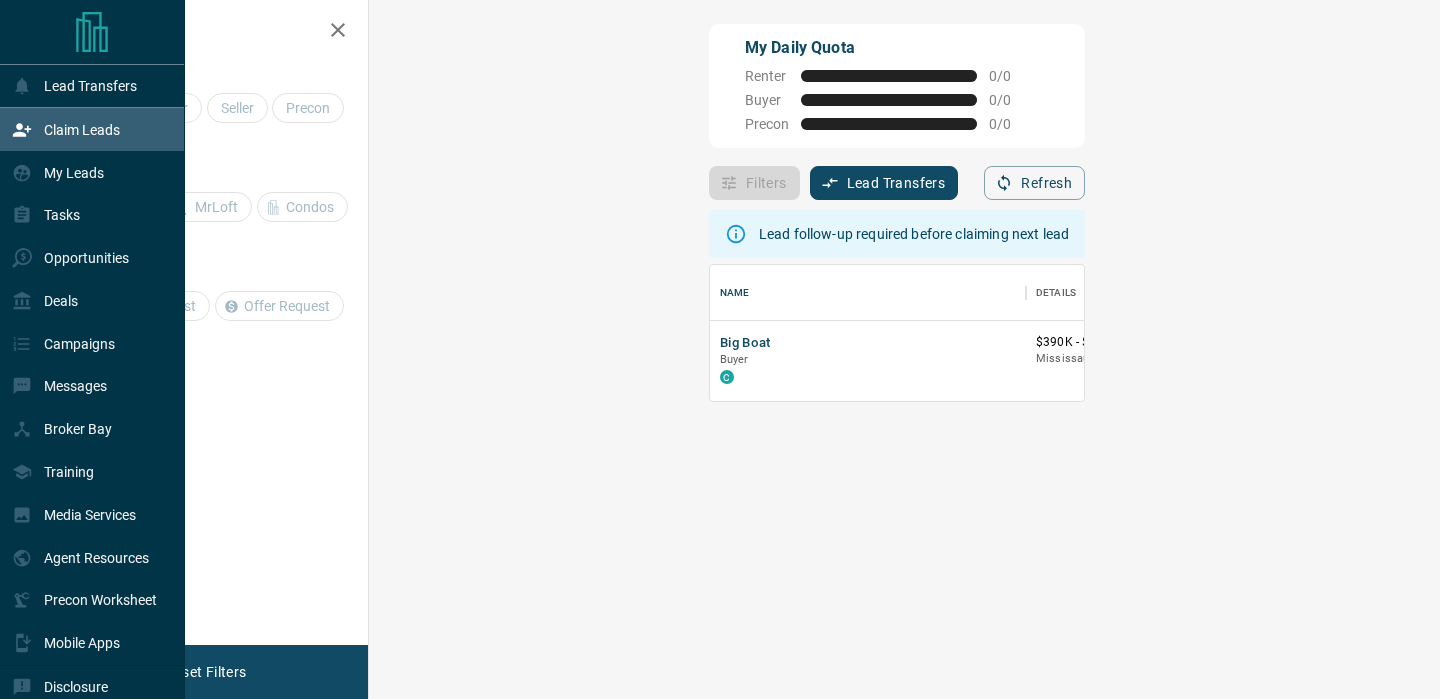 click on "Claim Leads" at bounding box center (82, 130) 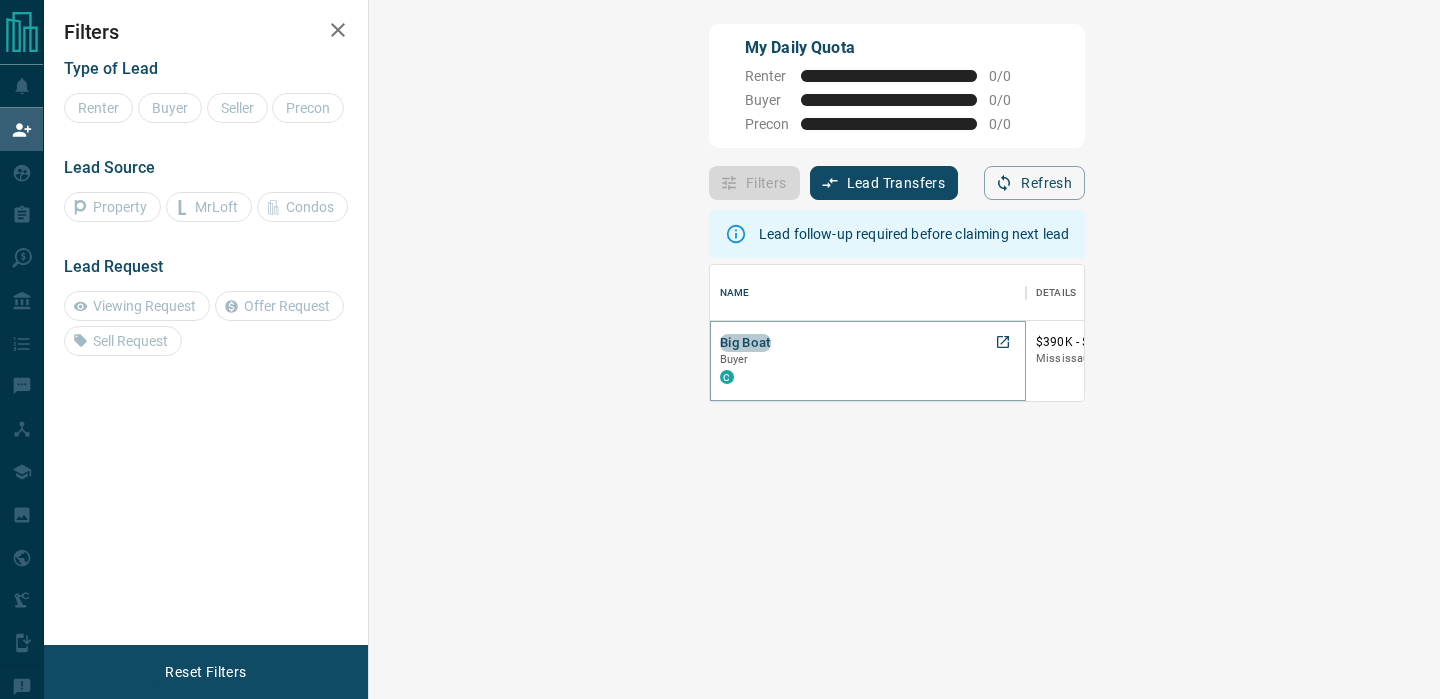 click on "Big Boat" at bounding box center (745, 343) 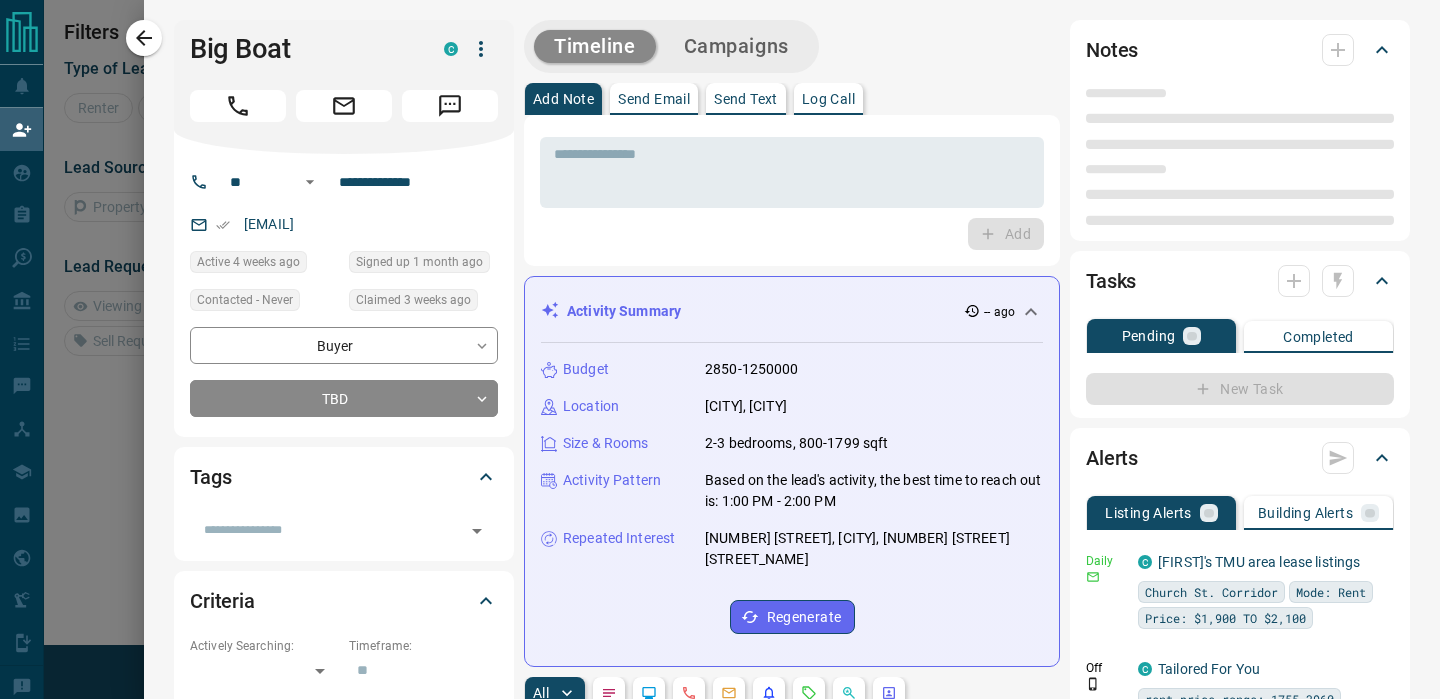 type on "**" 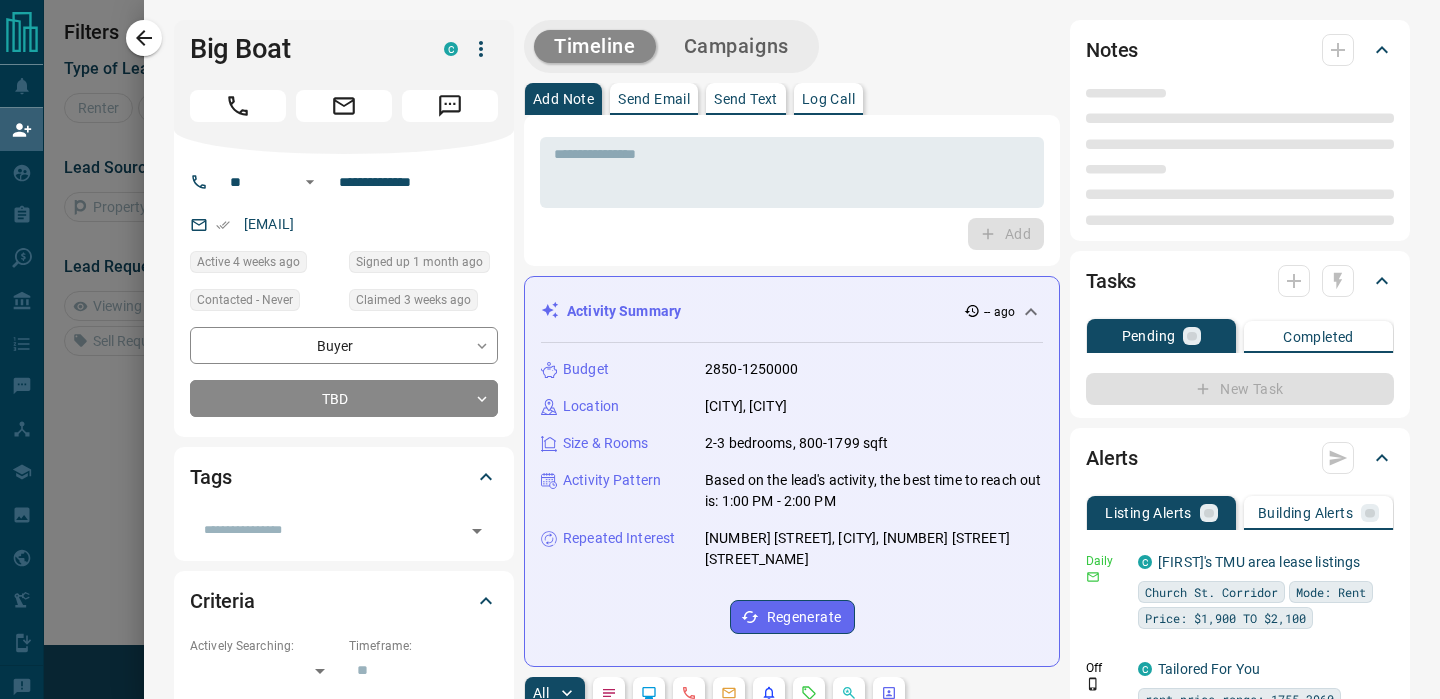 type on "**********" 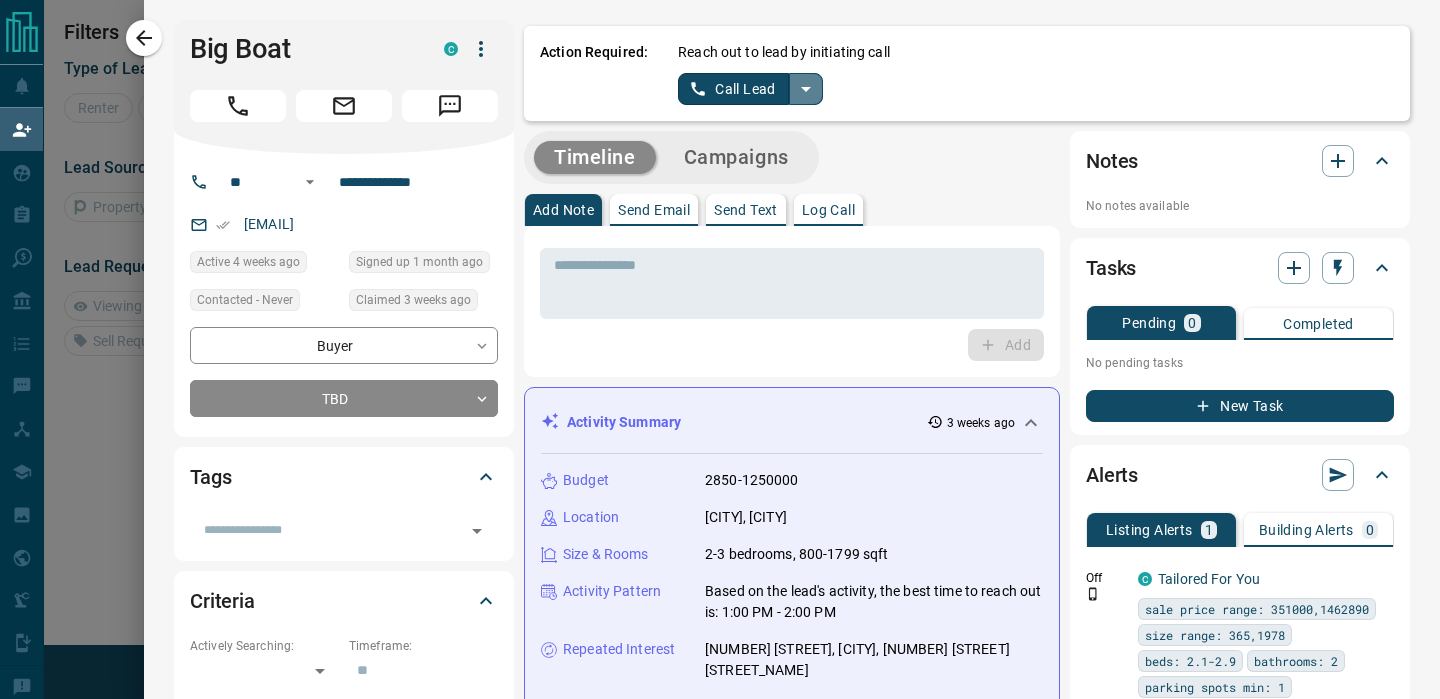 click 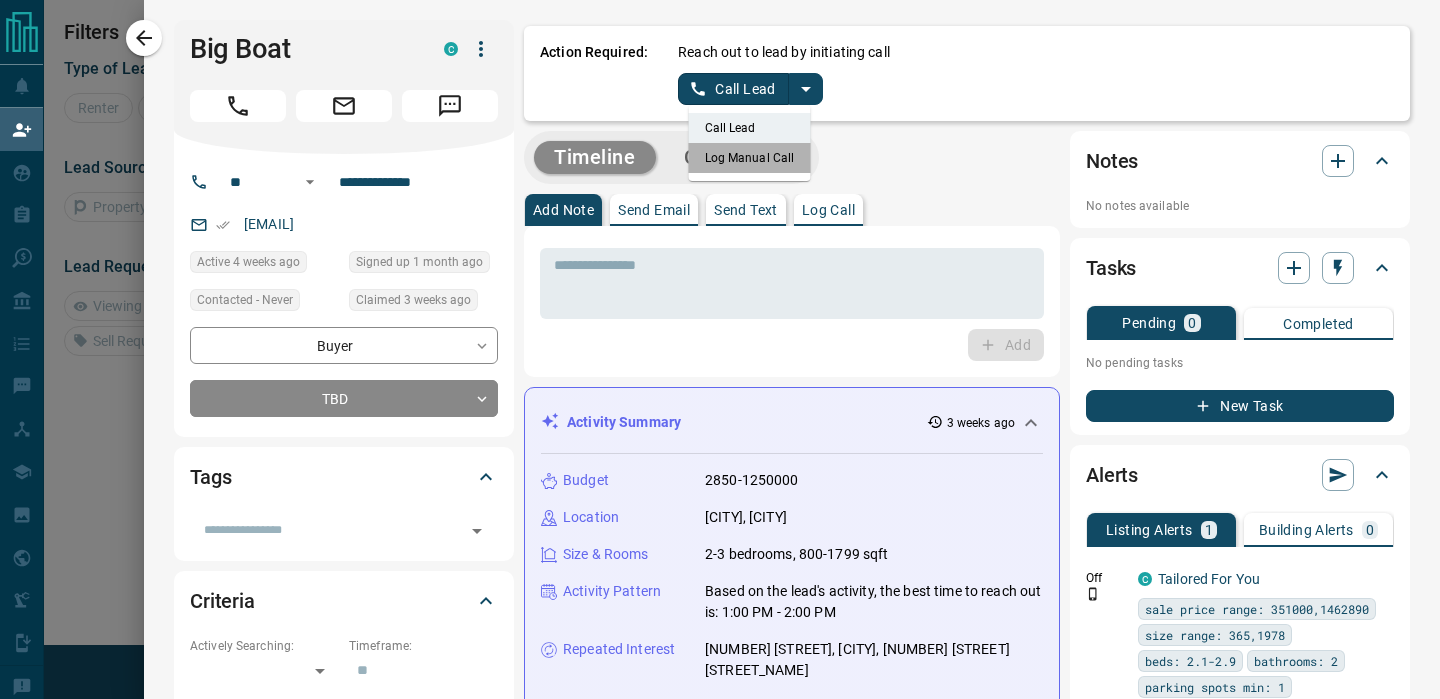 click on "Log Manual Call" at bounding box center [750, 158] 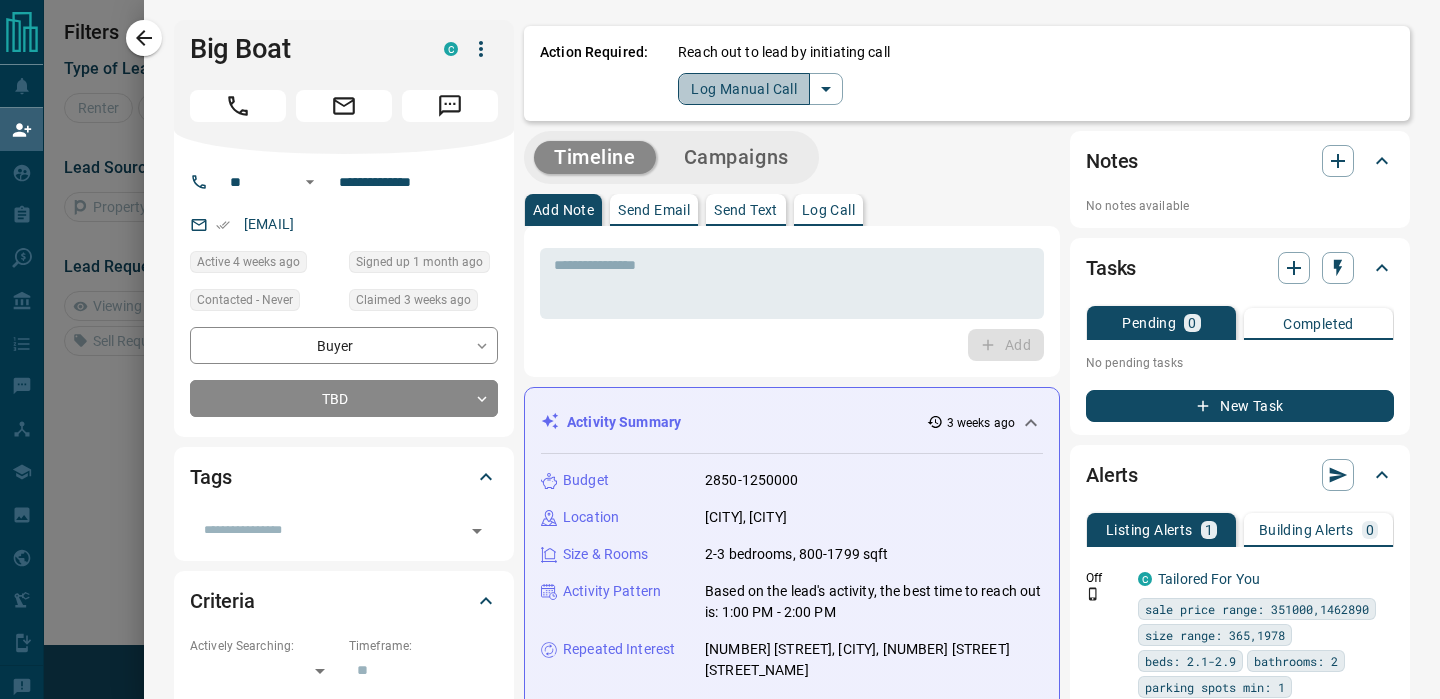 click on "Log Manual Call" at bounding box center (744, 89) 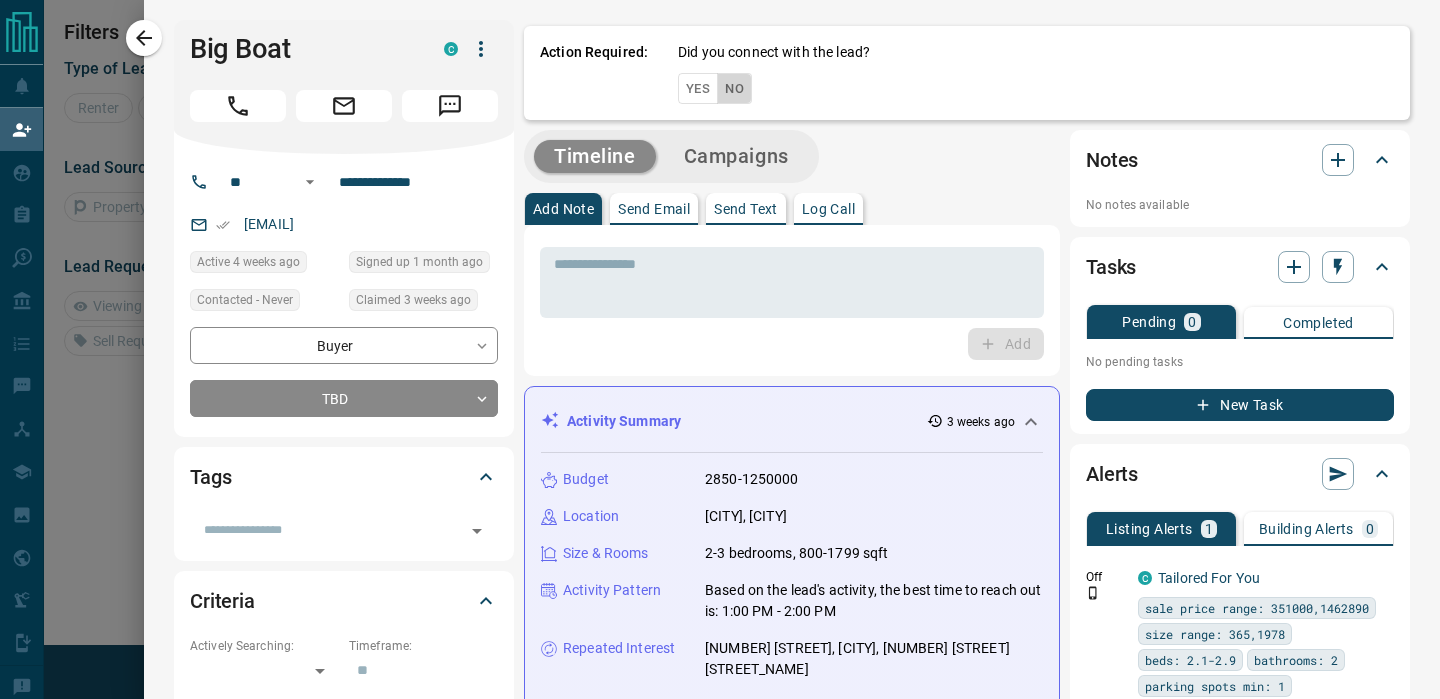 click on "No" at bounding box center (734, 88) 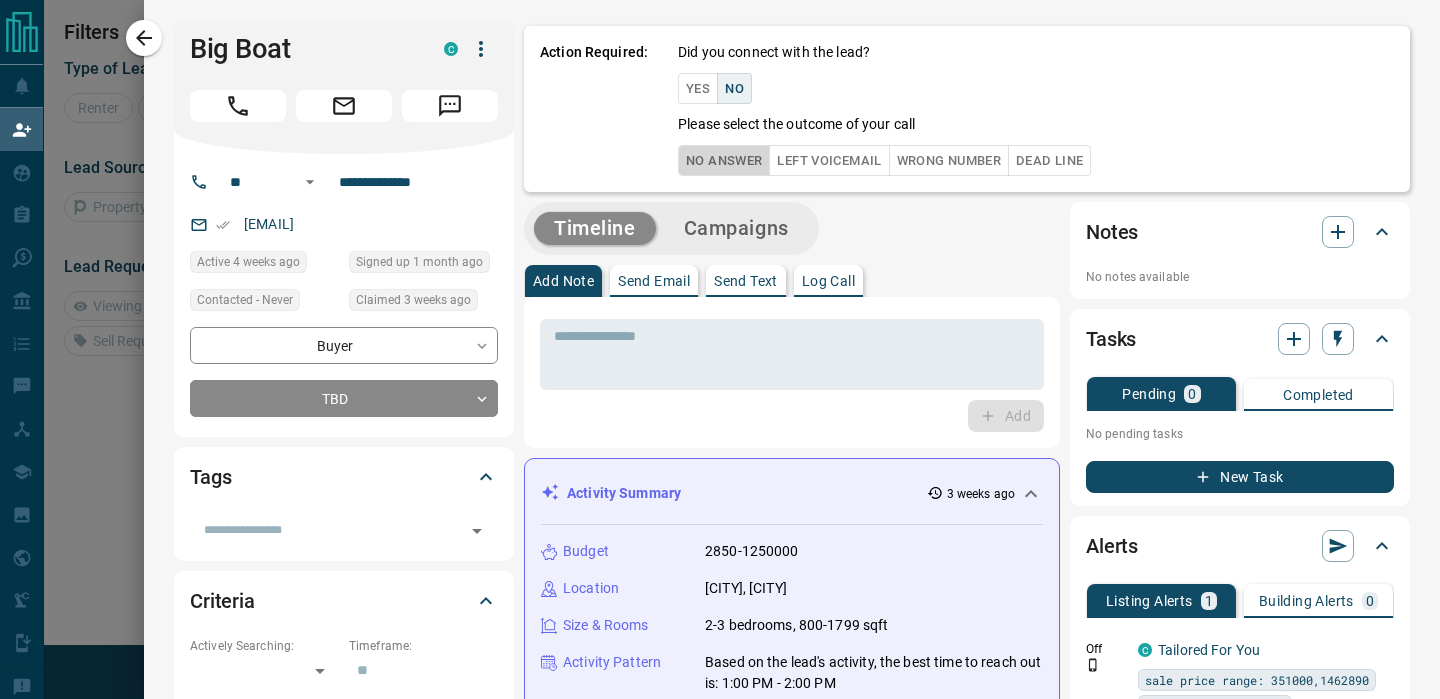 click on "No Answer" at bounding box center (724, 160) 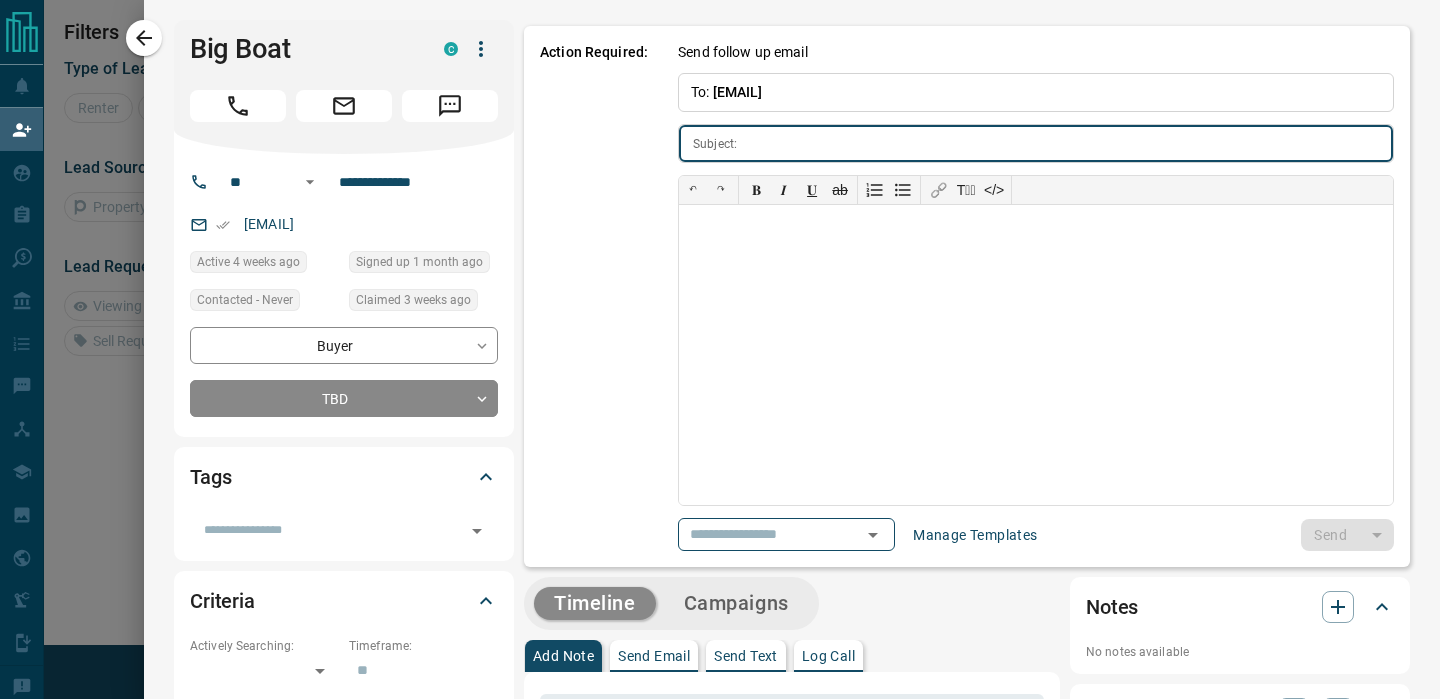 type on "**********" 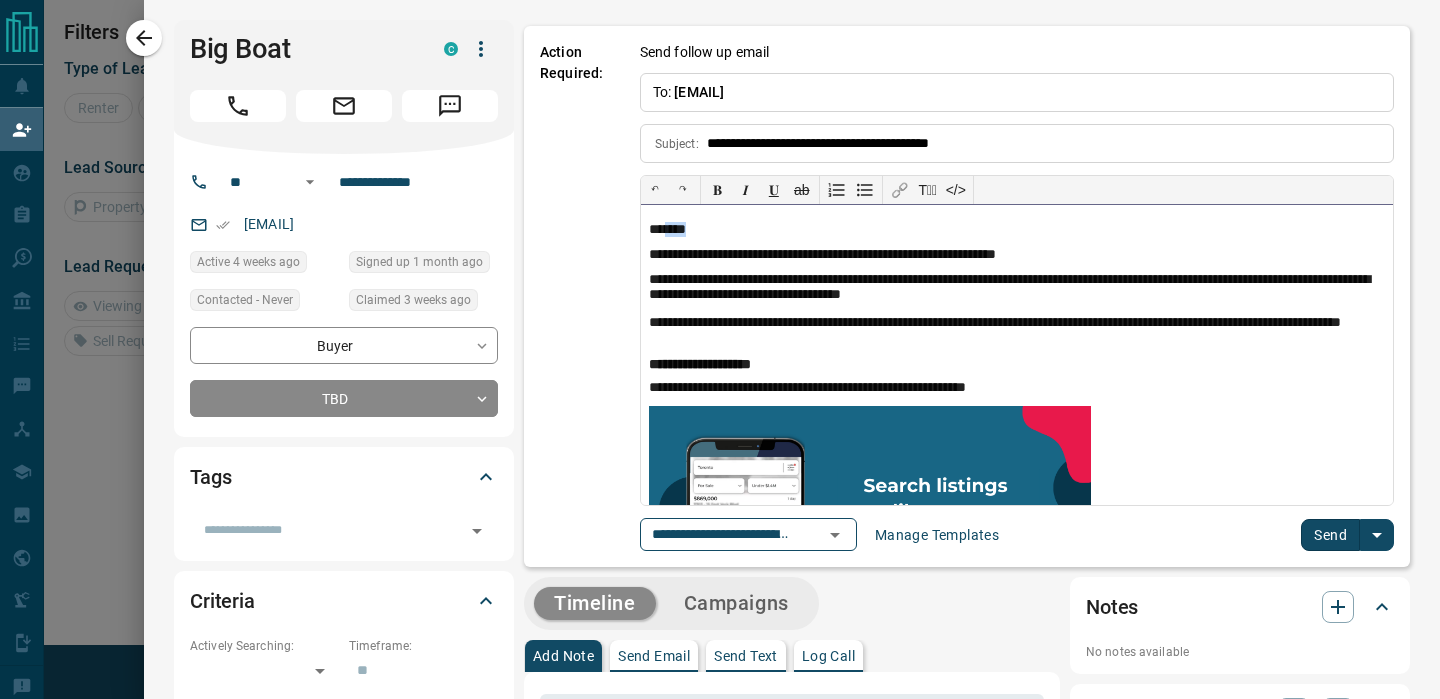 drag, startPoint x: 709, startPoint y: 233, endPoint x: 666, endPoint y: 237, distance: 43.185646 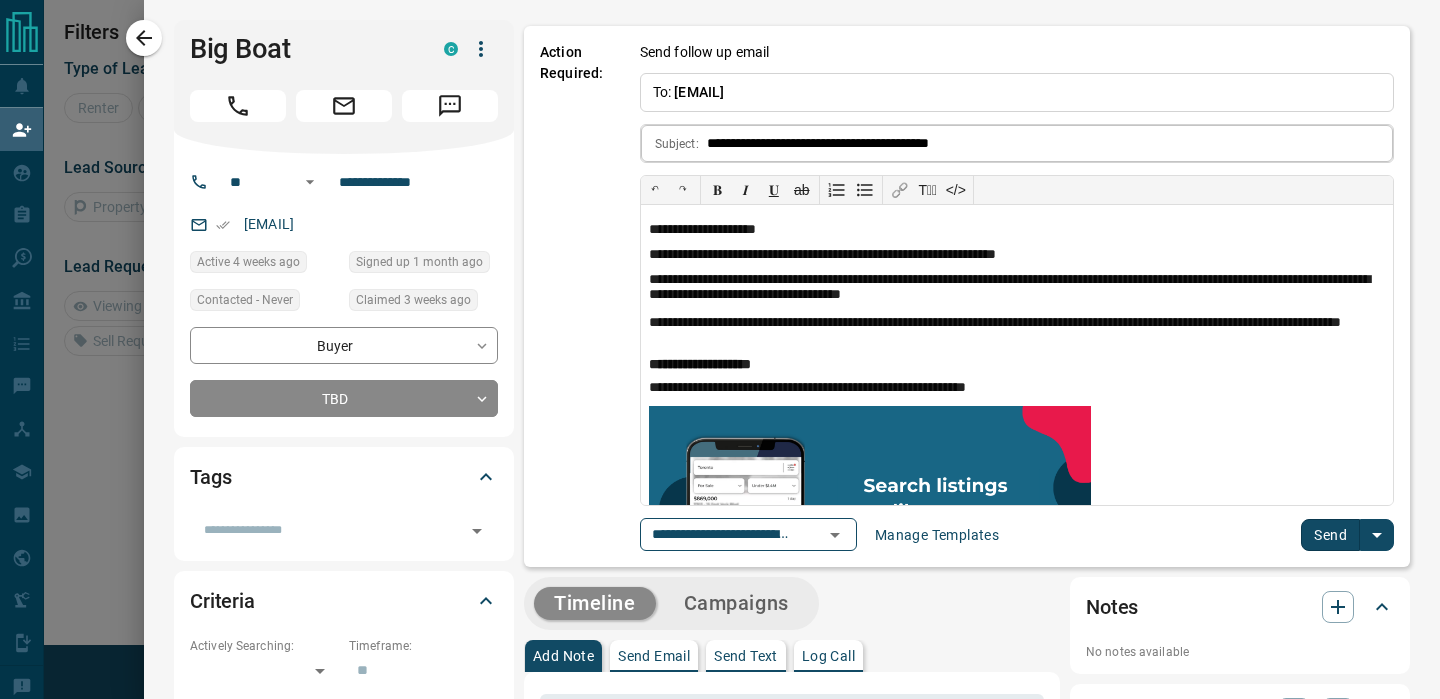 click on "**********" at bounding box center [1050, 143] 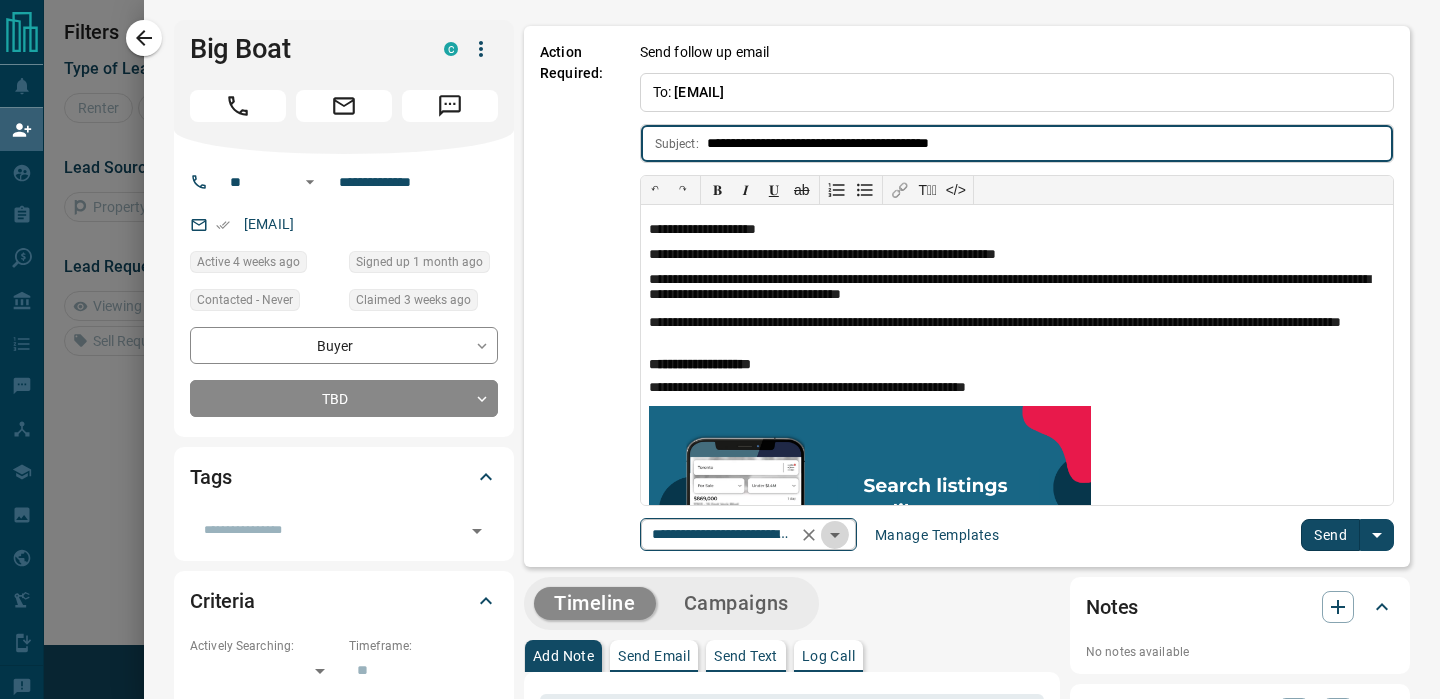click 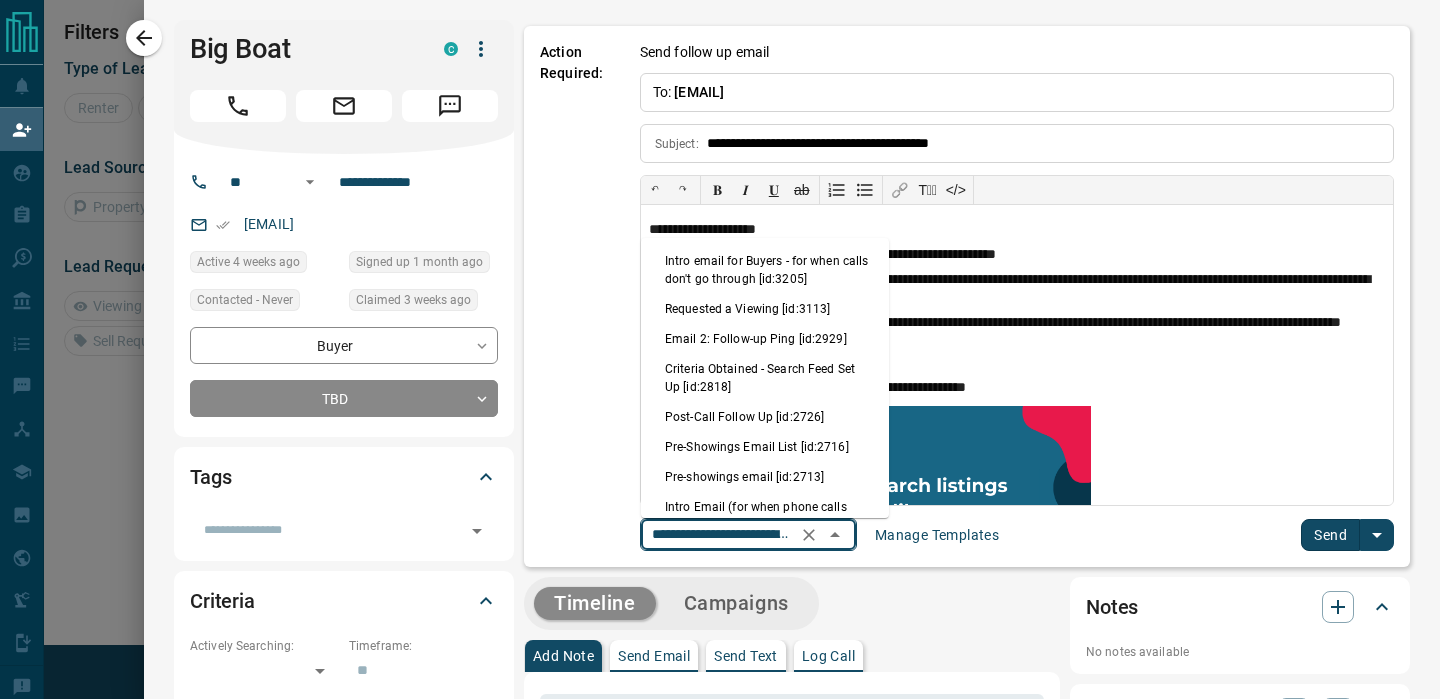 scroll, scrollTop: 0, scrollLeft: 137, axis: horizontal 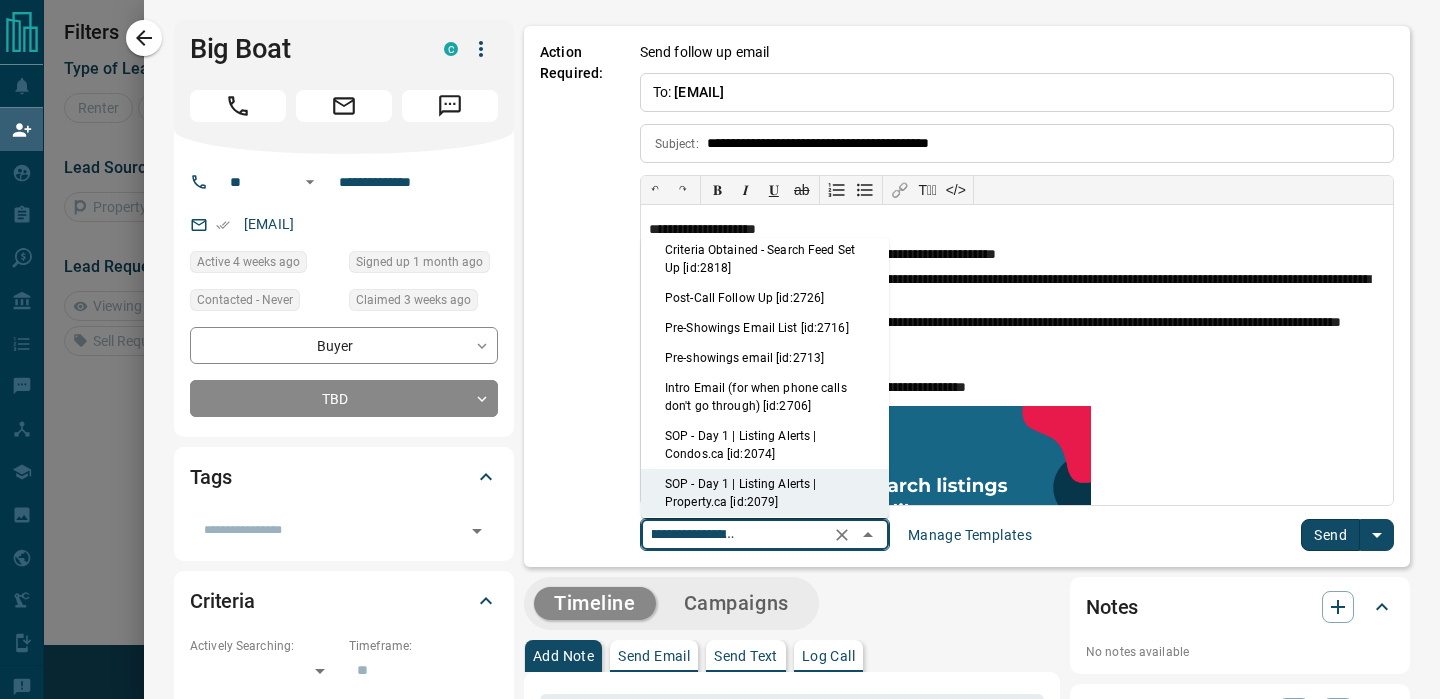 click on "Intro Email (for when phone calls don't go through) [id:2706]" at bounding box center [765, 397] 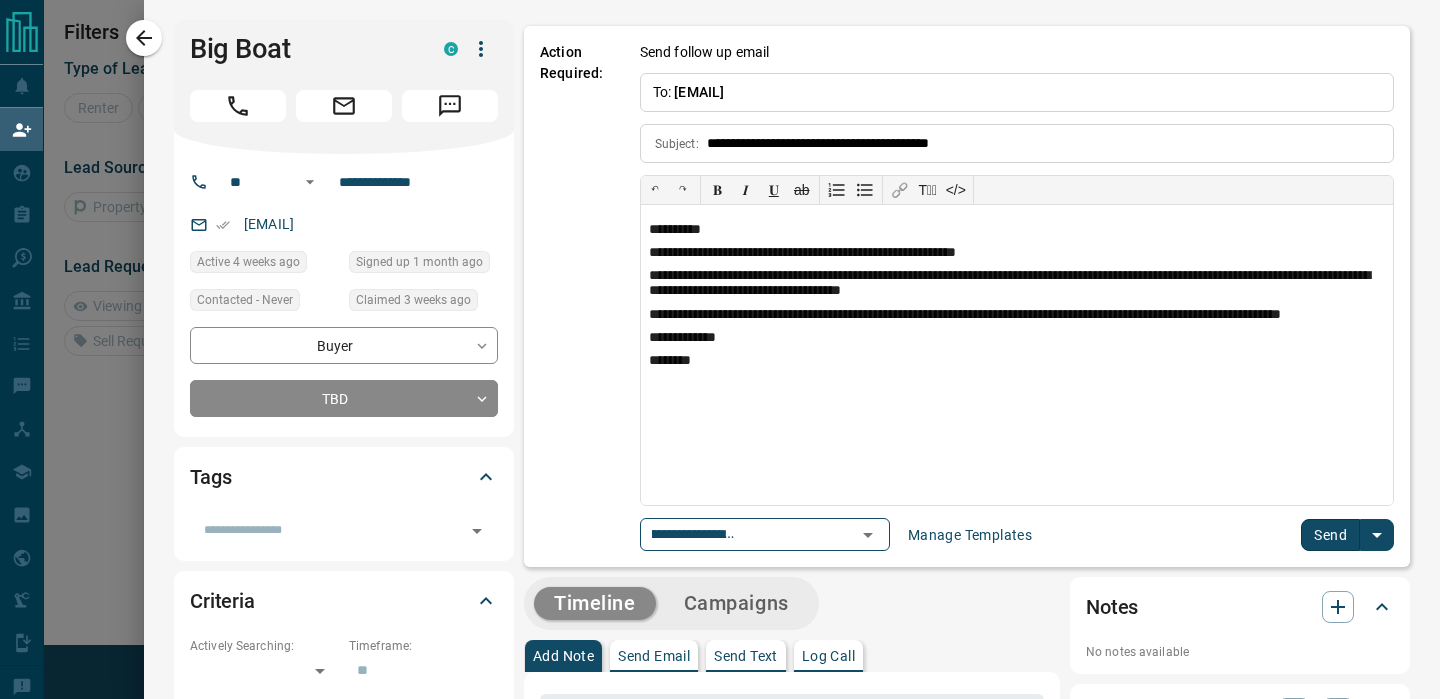 type on "**********" 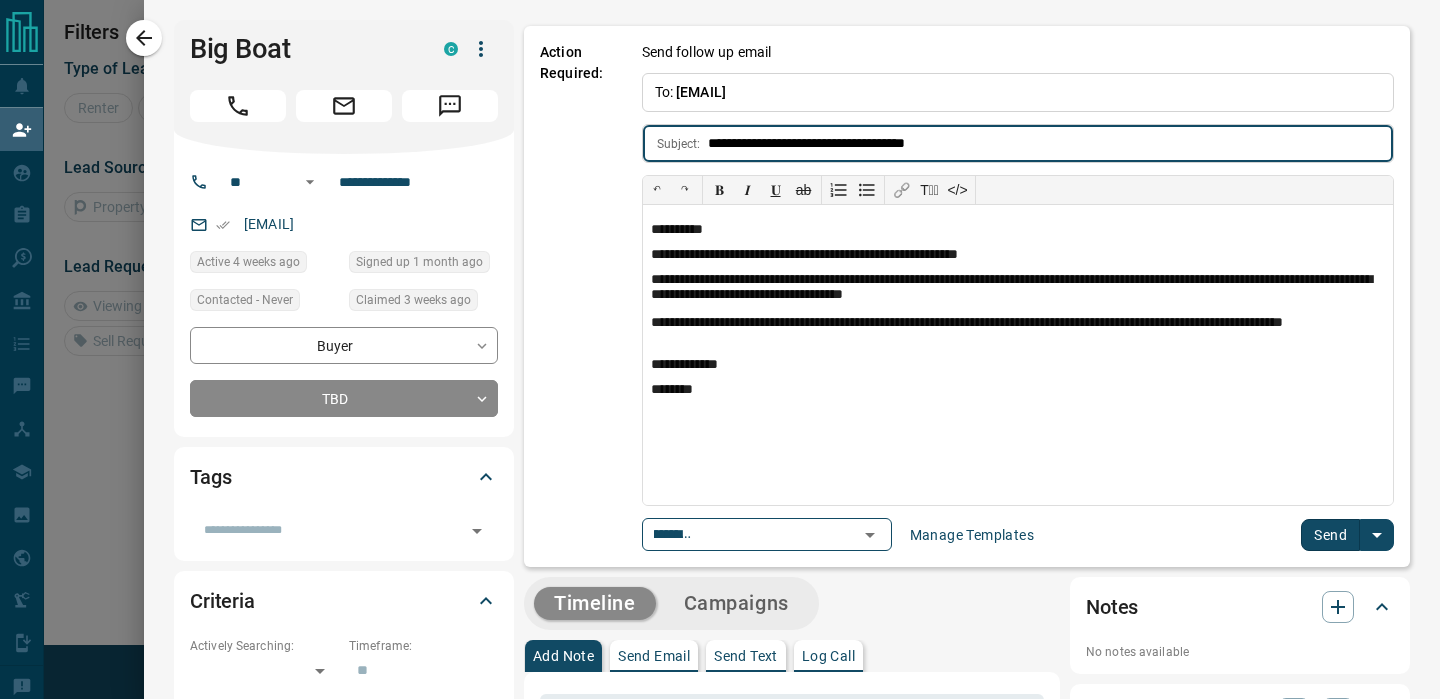 click on "**********" at bounding box center (1050, 143) 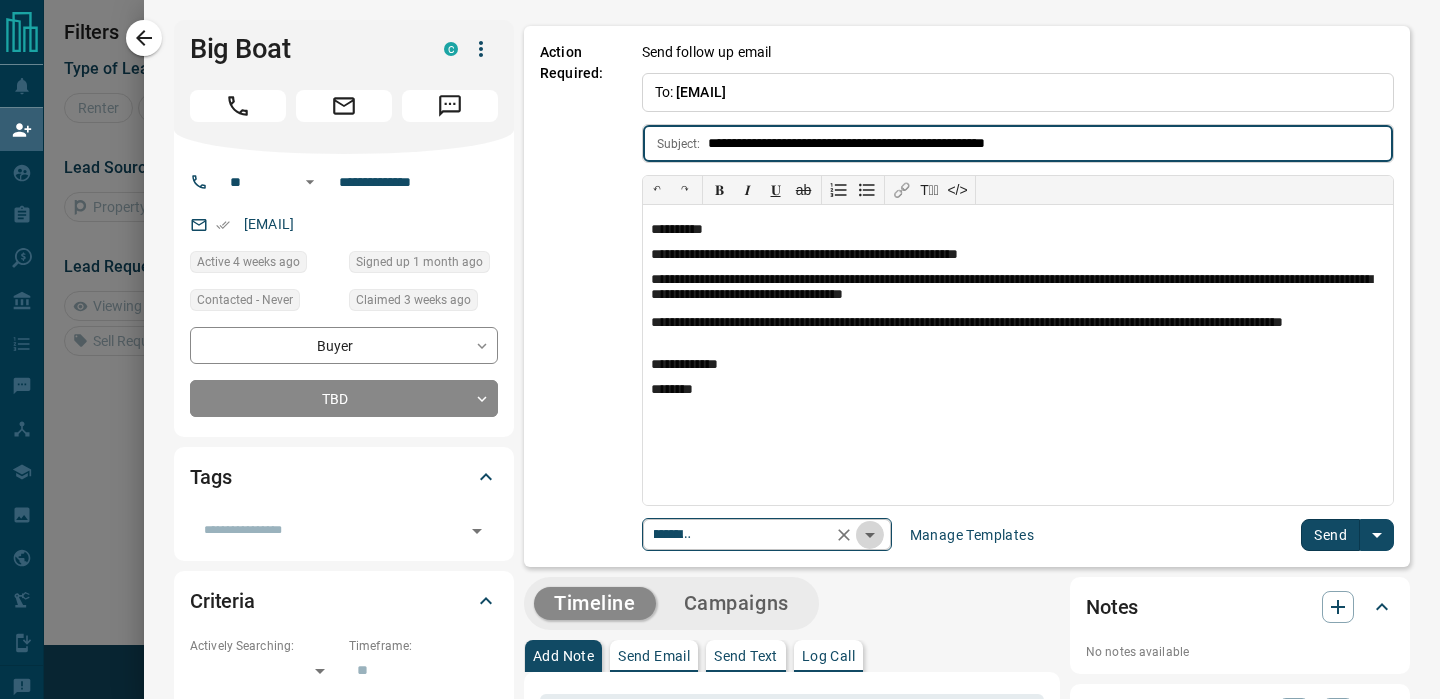 click 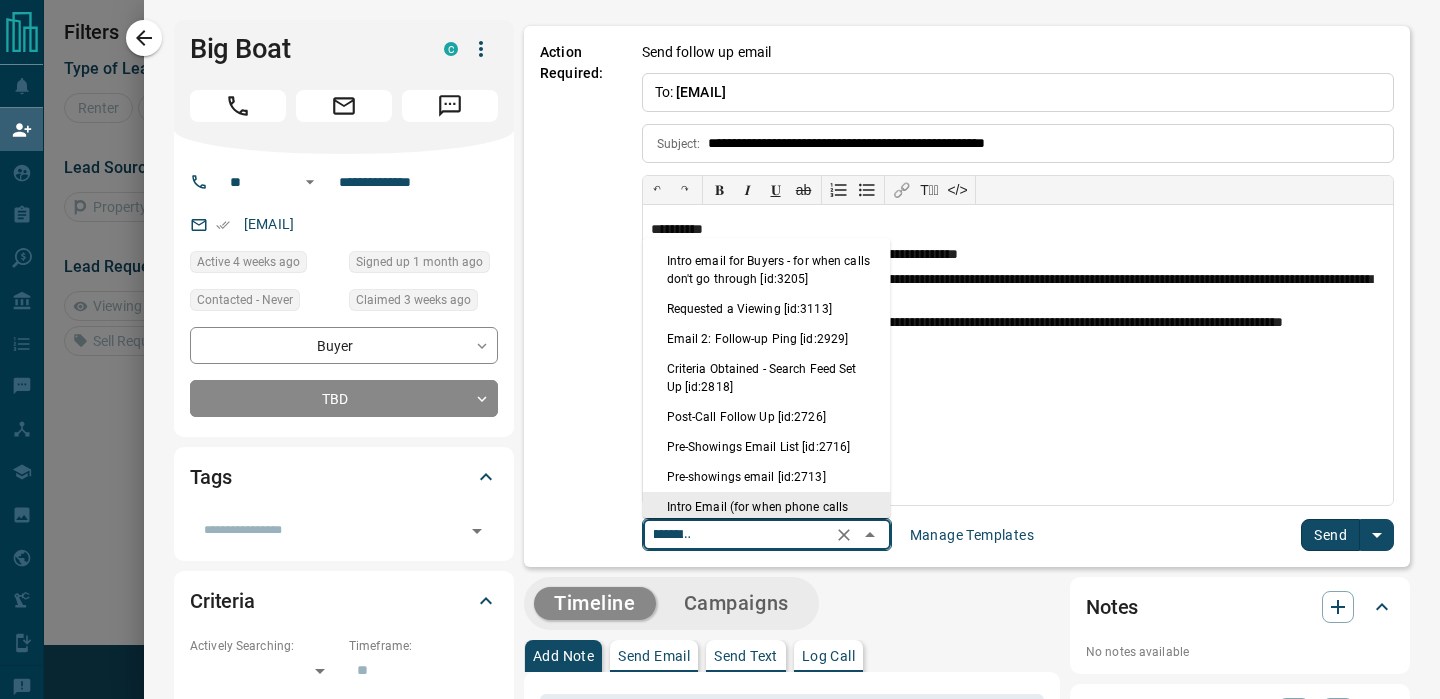 scroll, scrollTop: 0, scrollLeft: 206, axis: horizontal 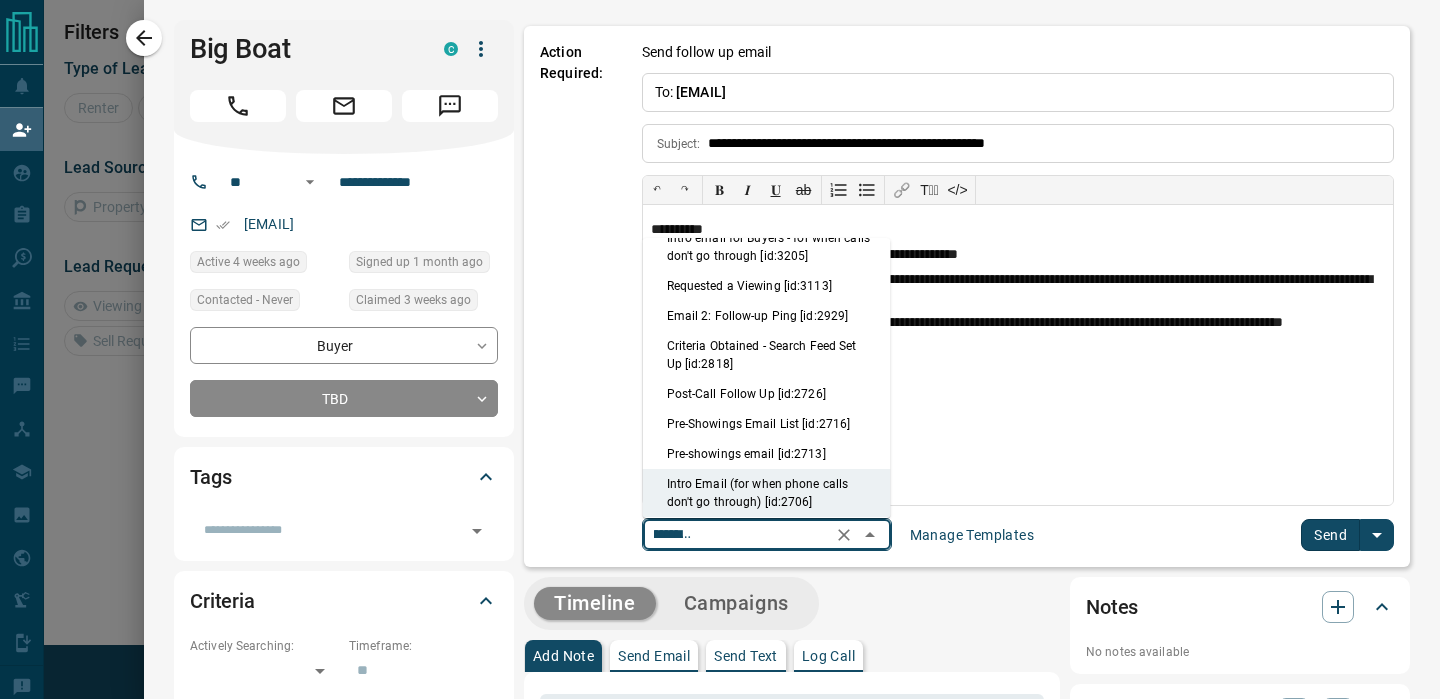 click on "Intro email for Buyers - for when calls don't go through [id:3205]" at bounding box center (767, 247) 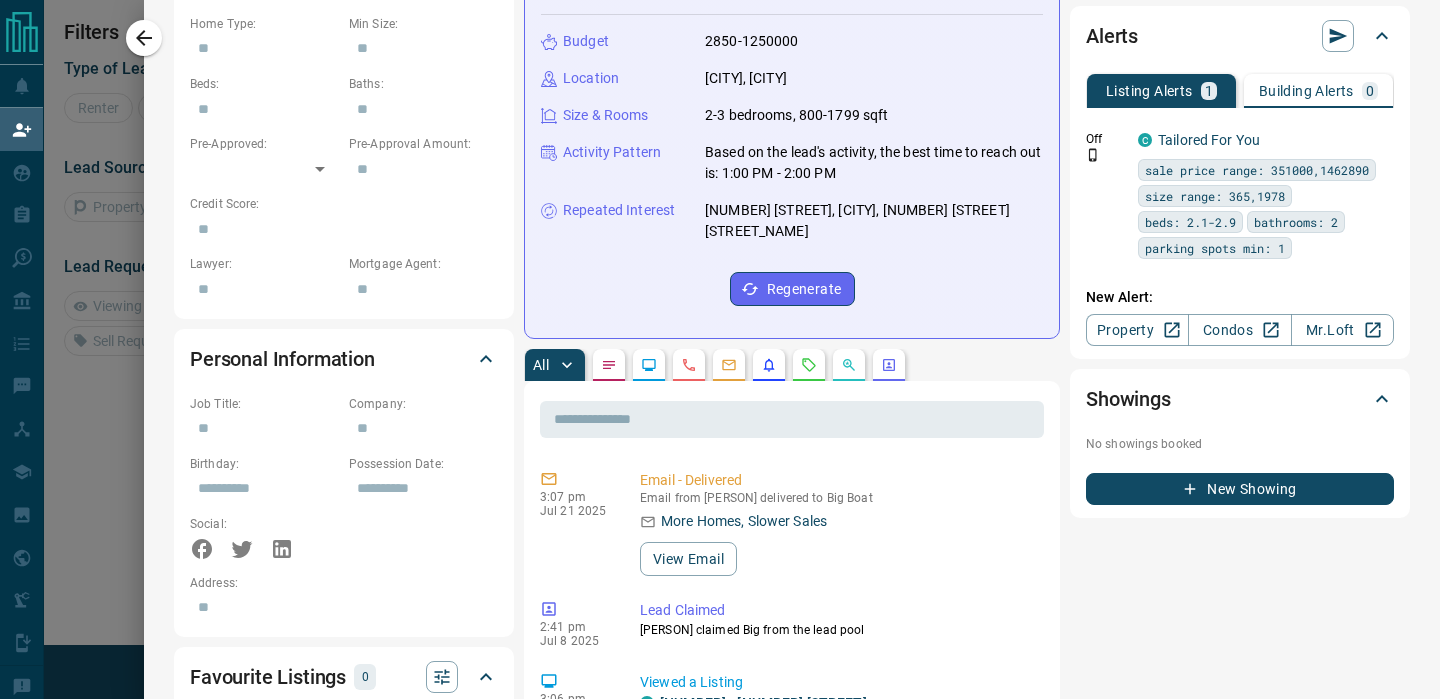 scroll, scrollTop: 886, scrollLeft: 0, axis: vertical 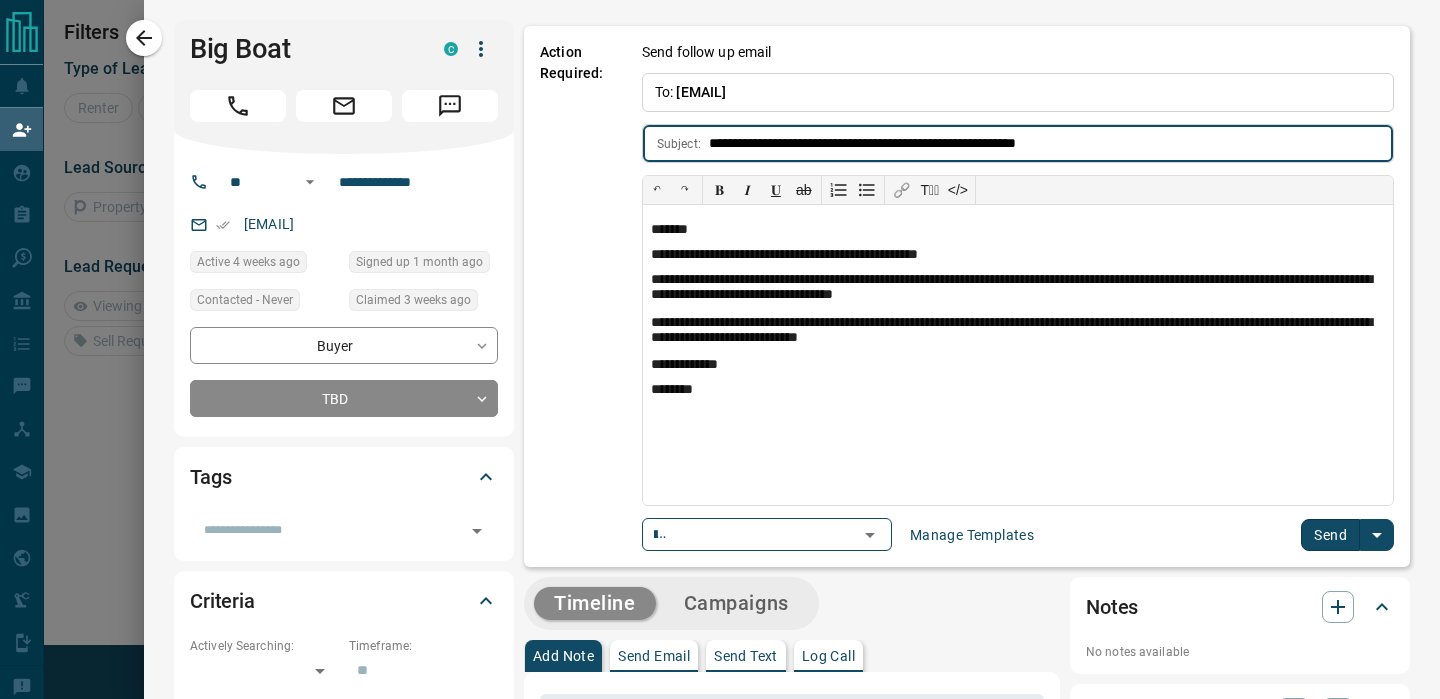 click on "**********" at bounding box center [1051, 143] 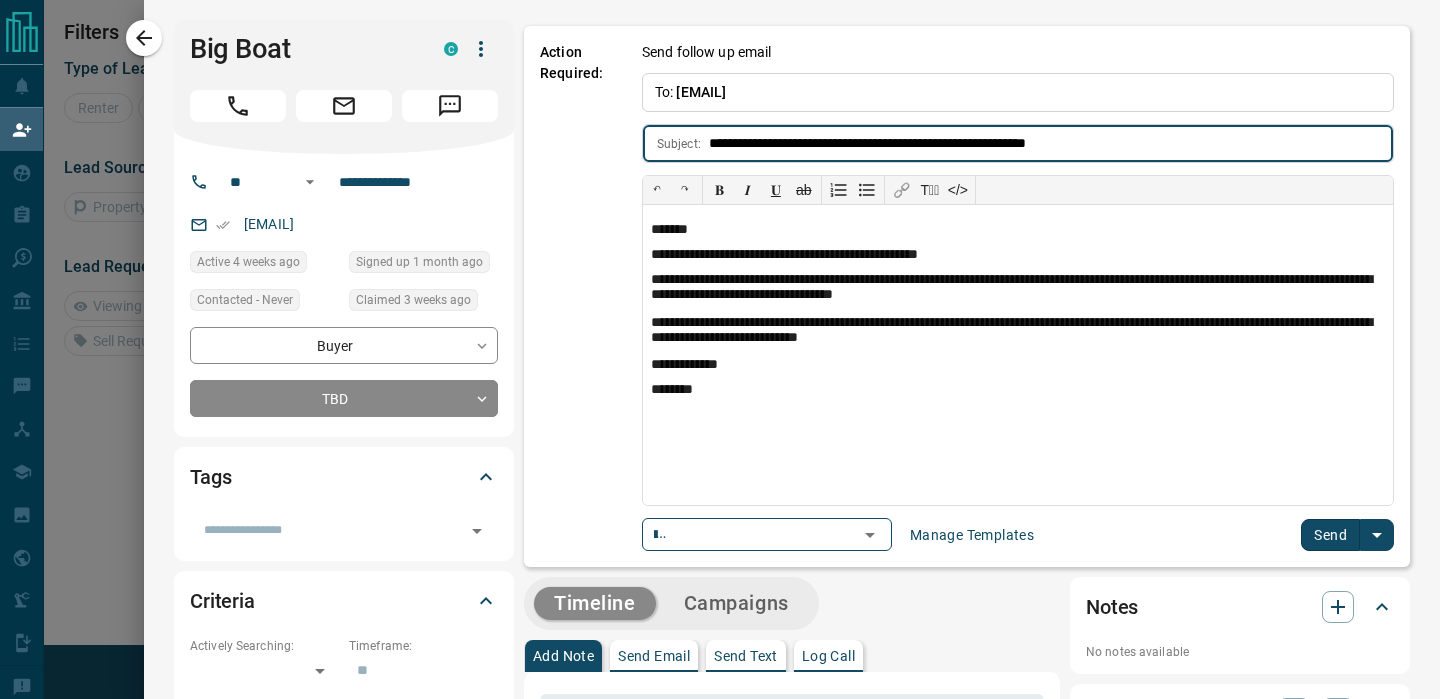 type on "**********" 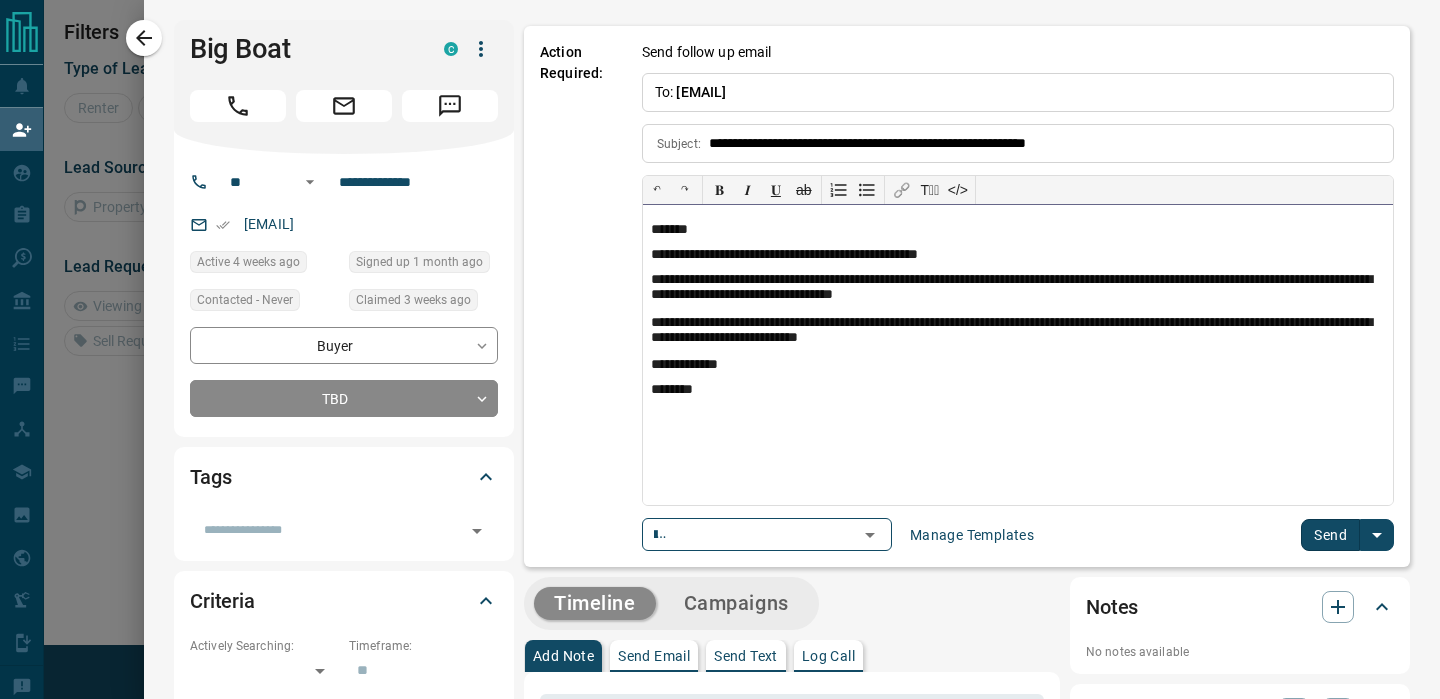 click on "**********" at bounding box center [1018, 332] 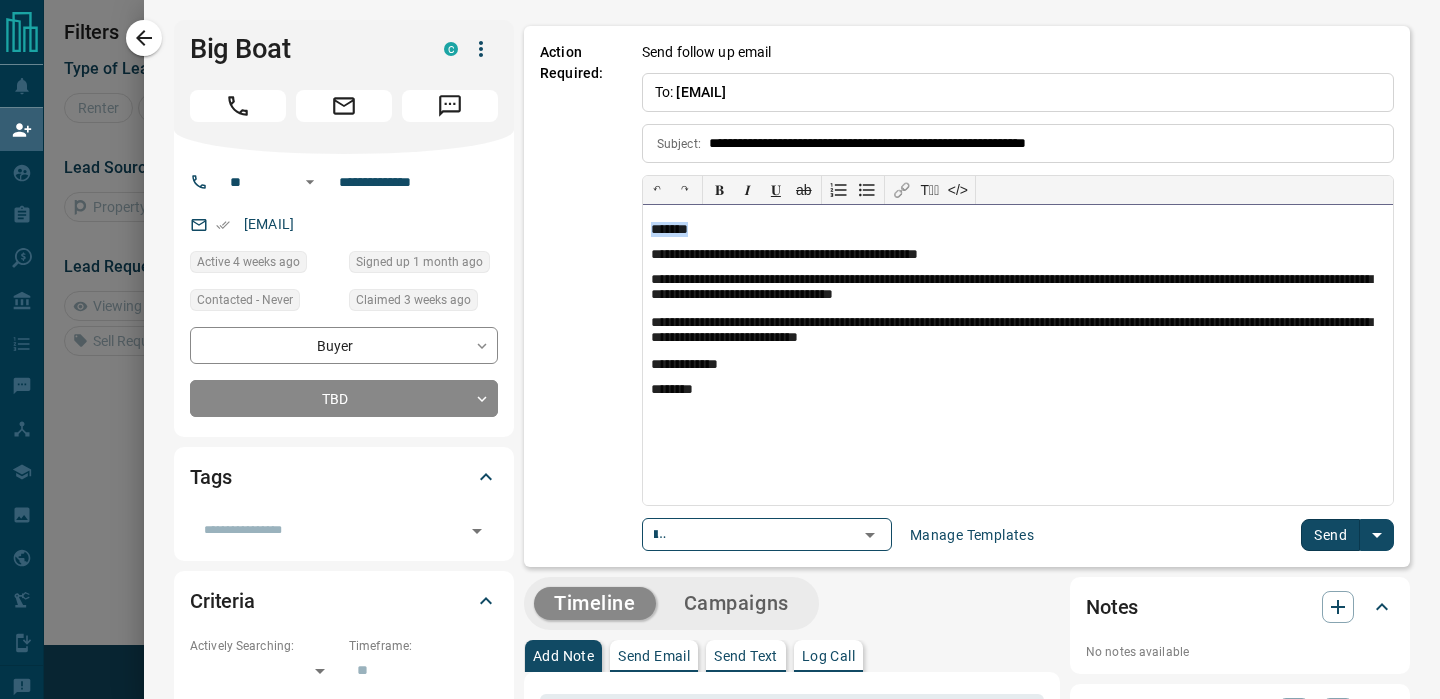 drag, startPoint x: 706, startPoint y: 233, endPoint x: 639, endPoint y: 232, distance: 67.00746 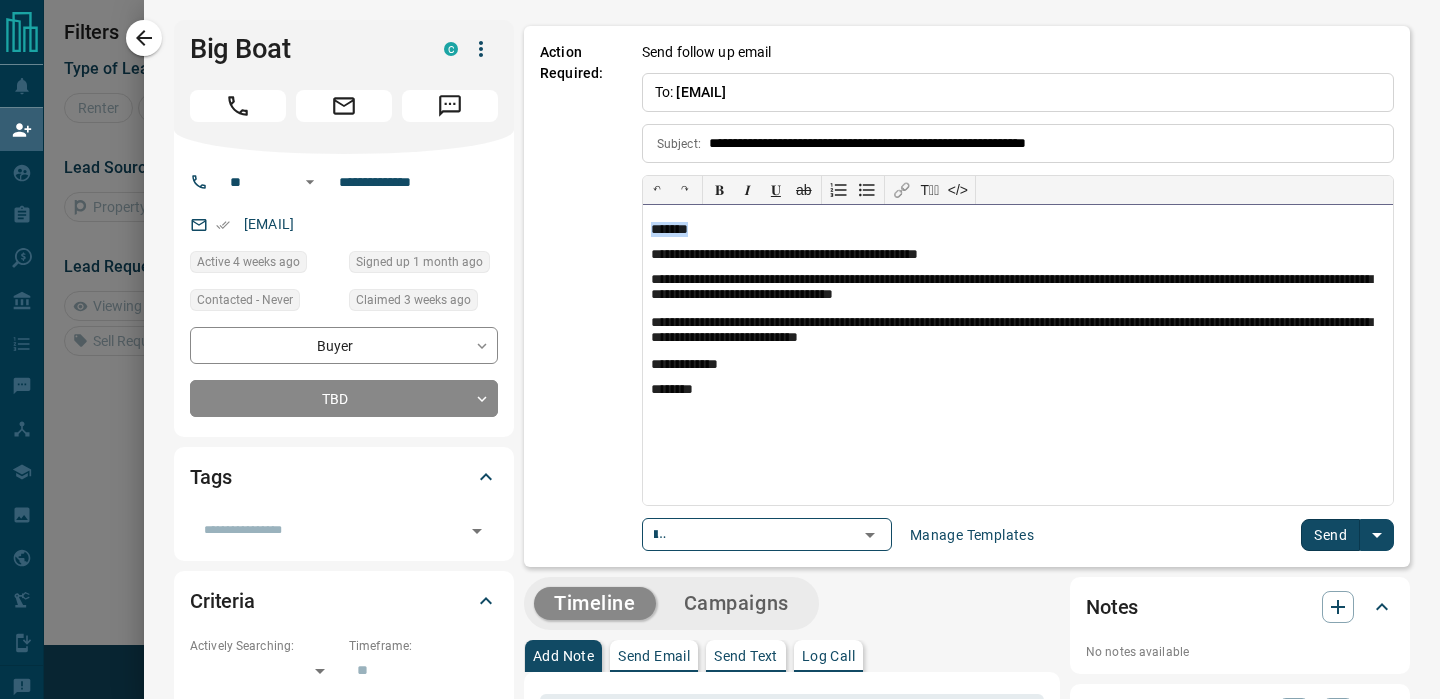 click on "**********" at bounding box center [1018, 355] 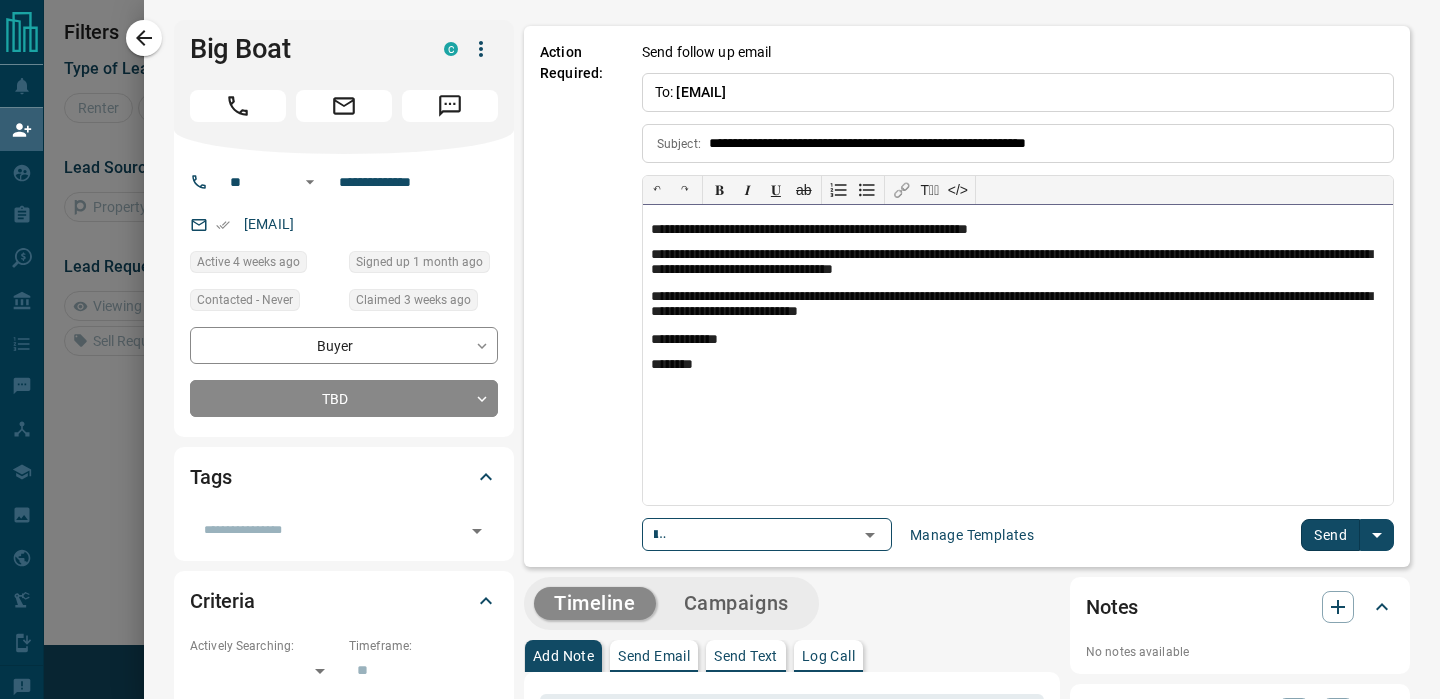 click on "**********" at bounding box center [1018, 230] 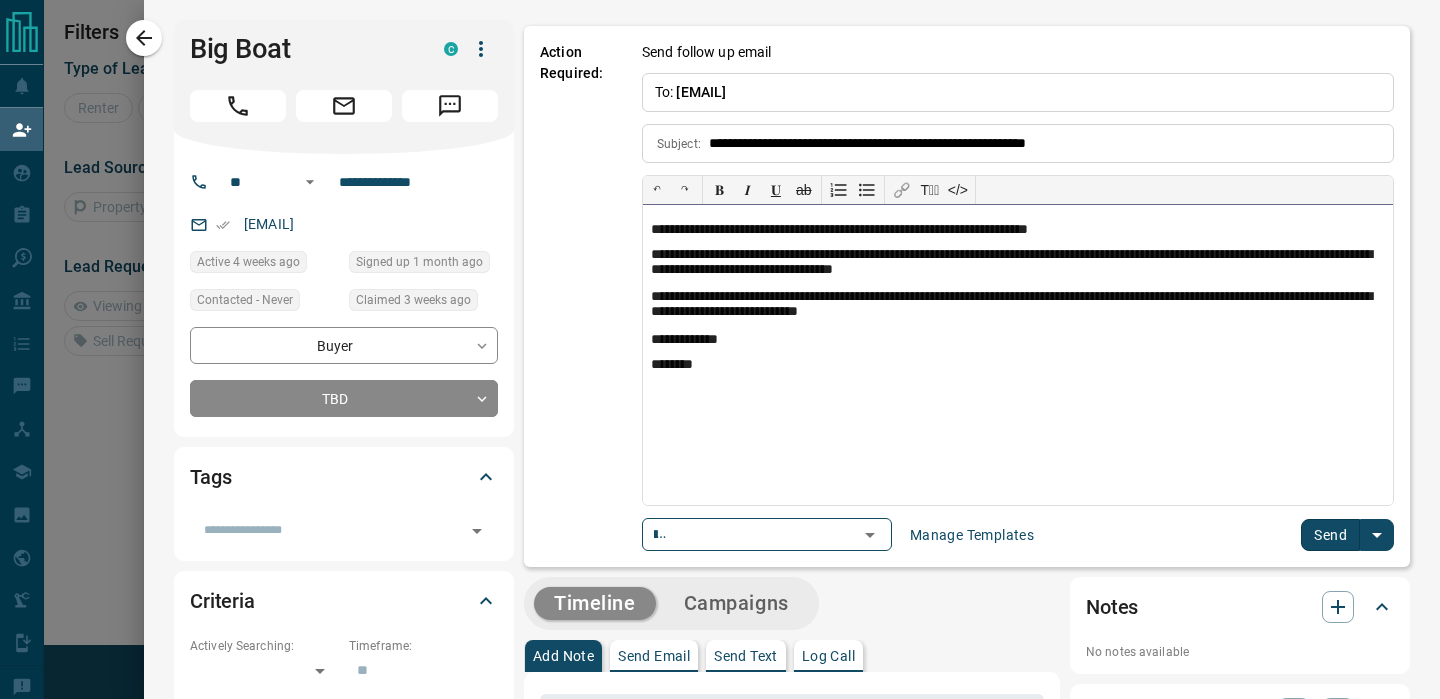 click on "**********" at bounding box center (1018, 230) 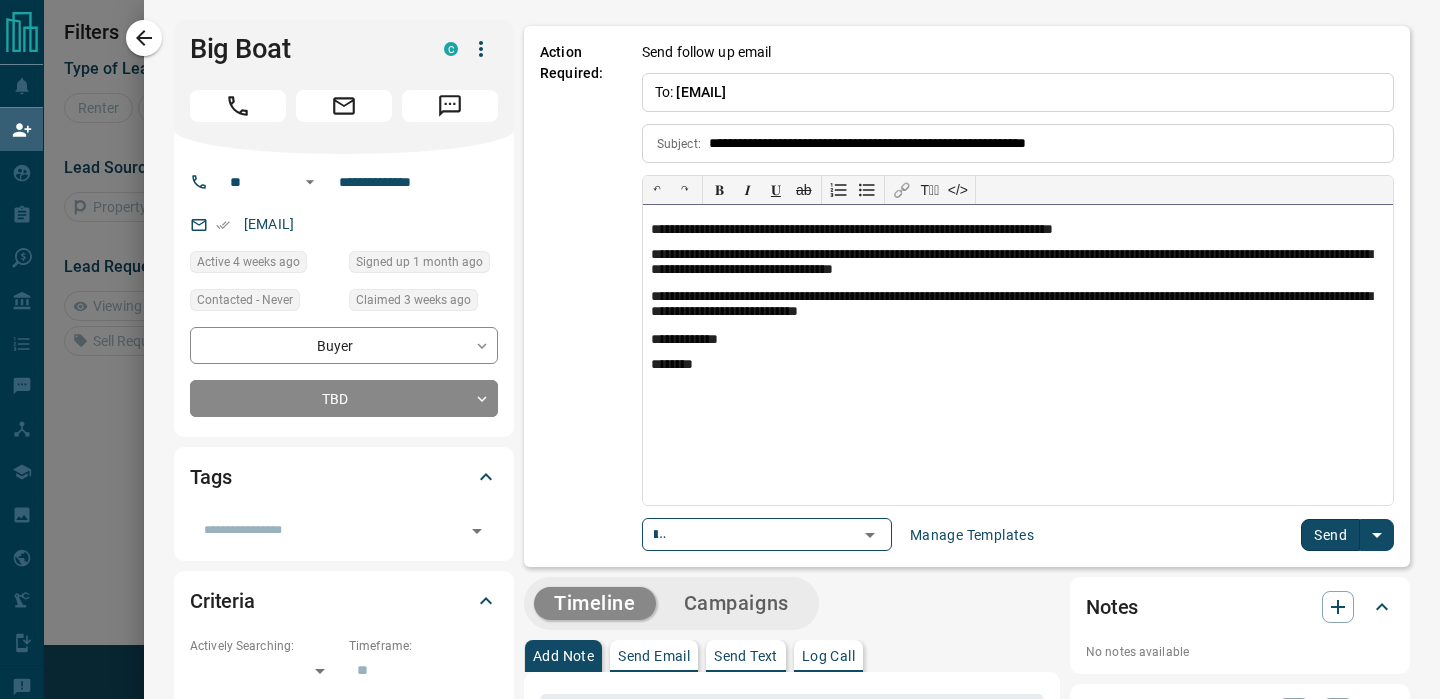 click on "**********" at bounding box center (1018, 264) 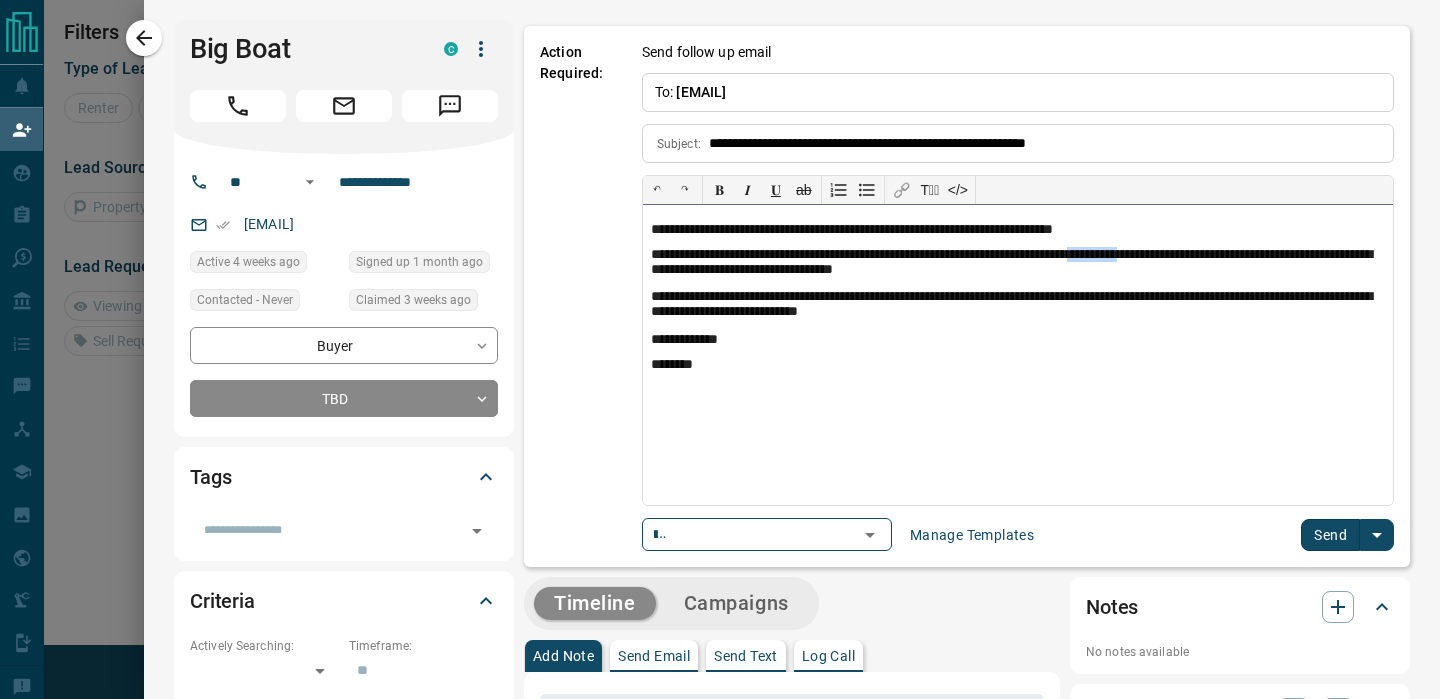 click on "**********" at bounding box center (1018, 264) 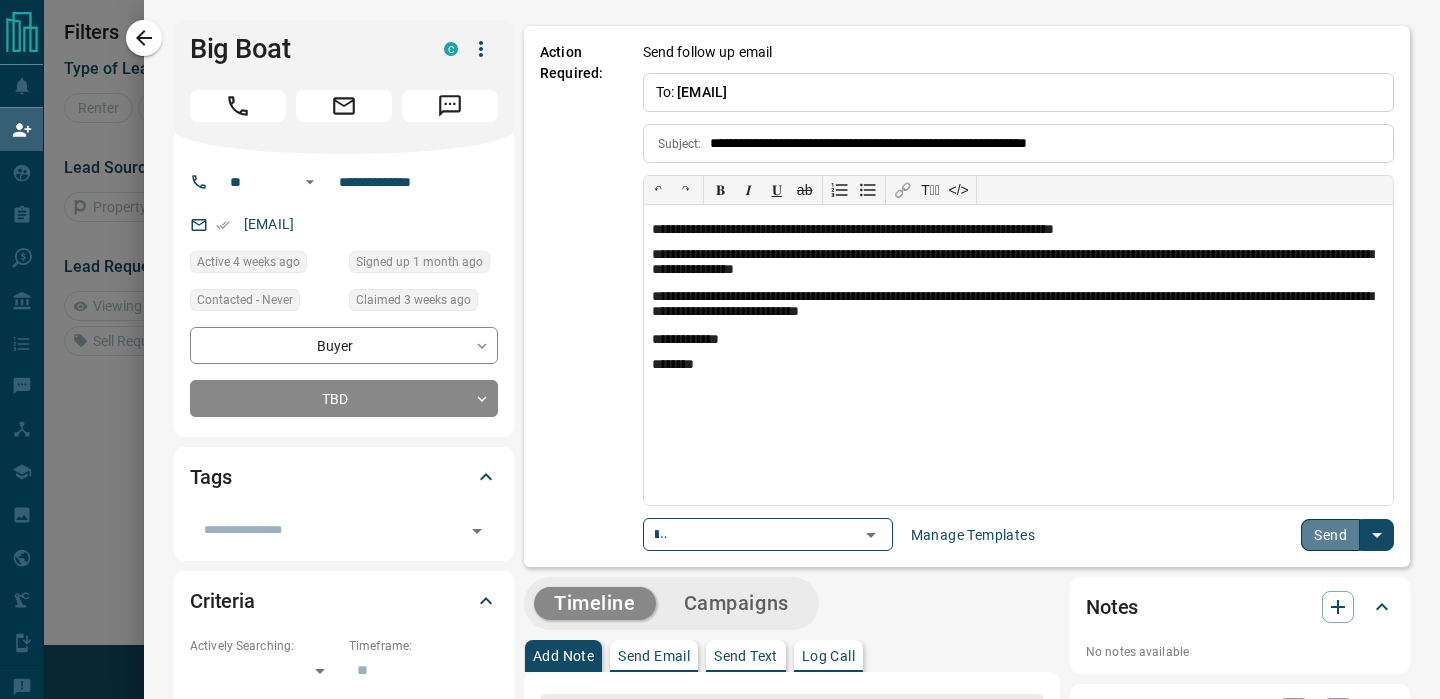 click on "Send" at bounding box center [1330, 535] 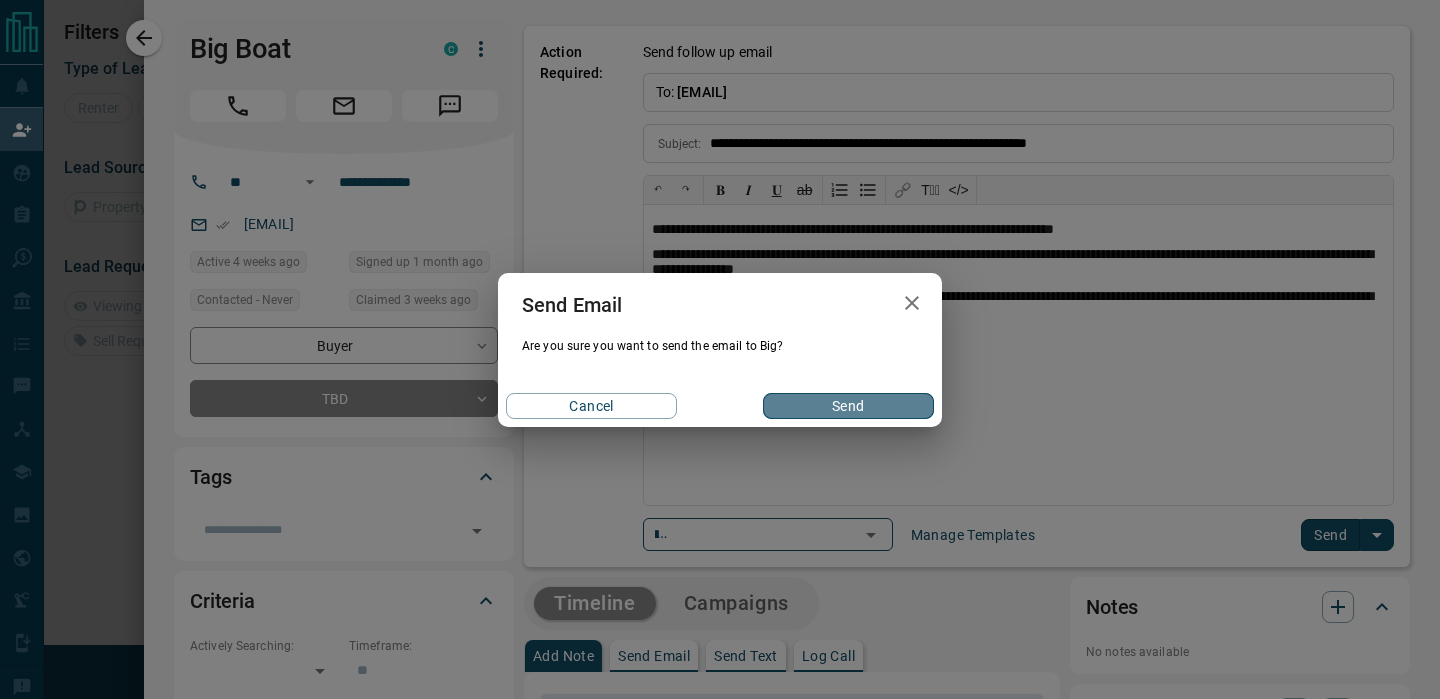 click on "Send" at bounding box center (848, 406) 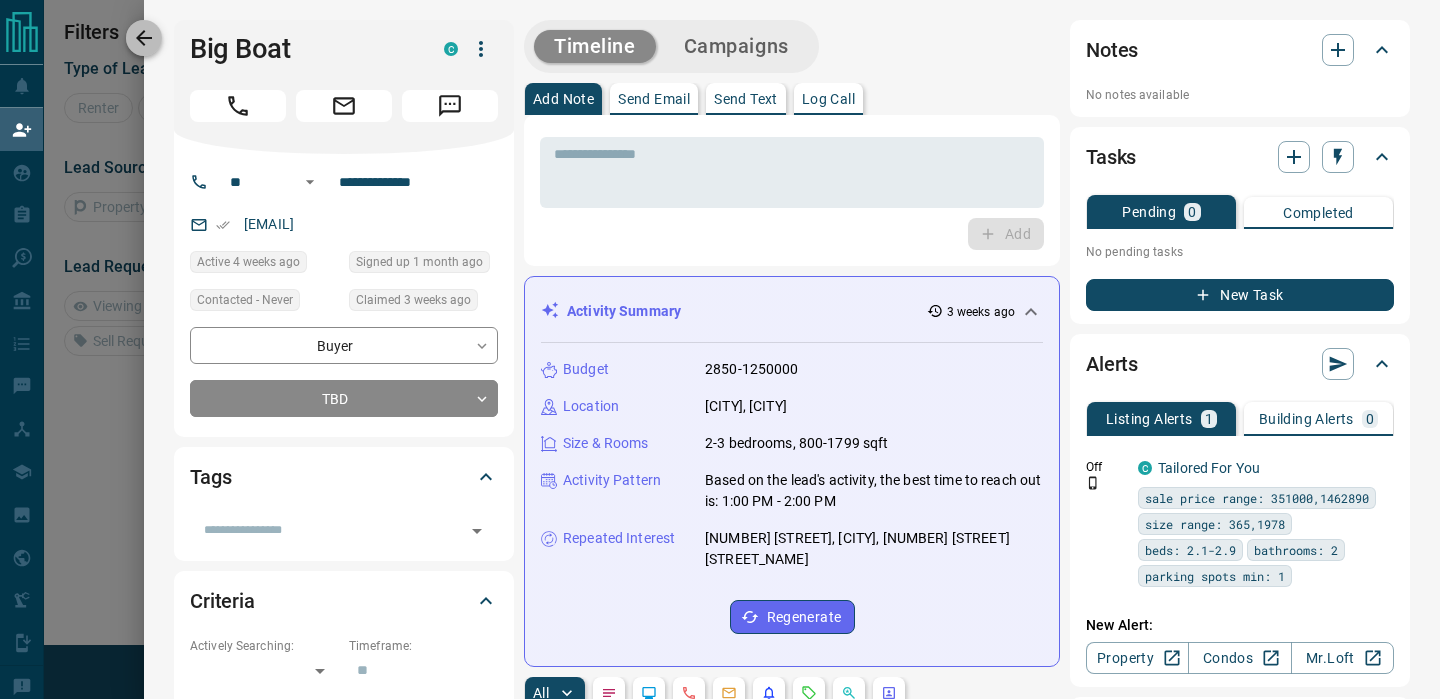 click 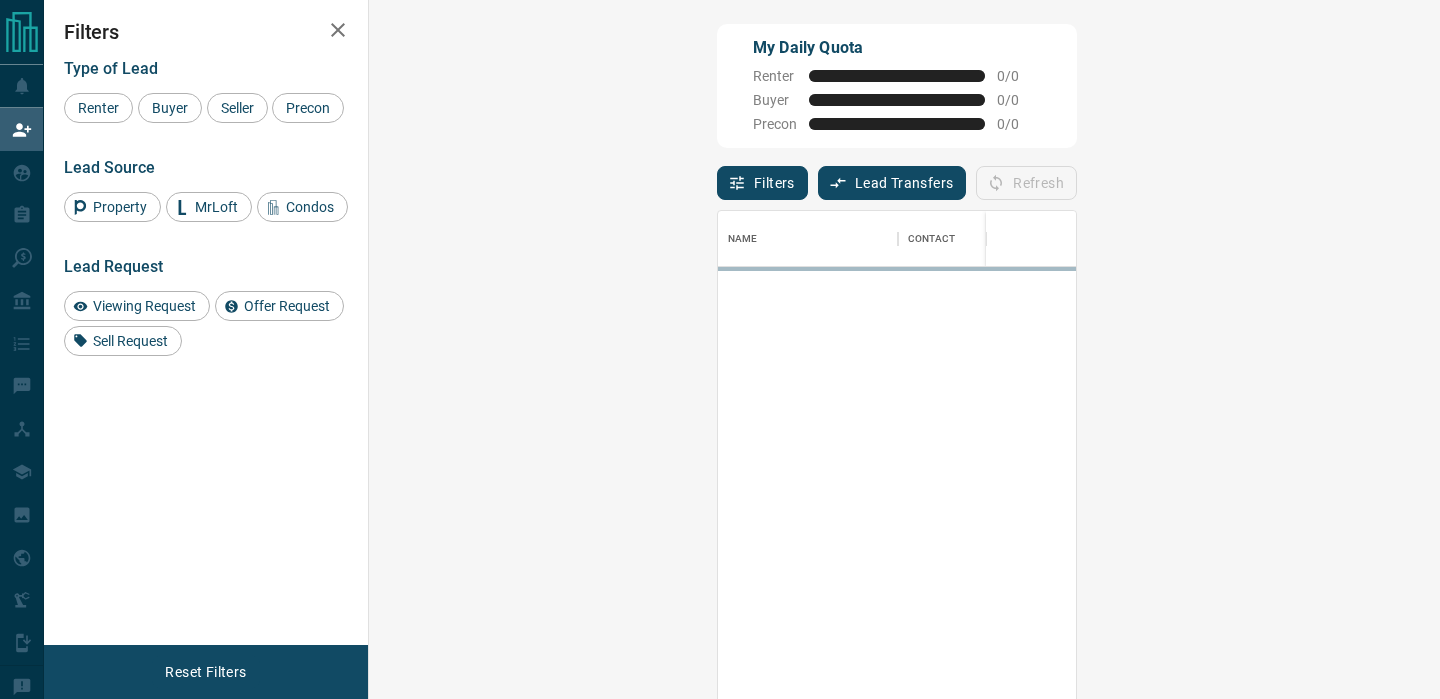 scroll, scrollTop: 1, scrollLeft: 1, axis: both 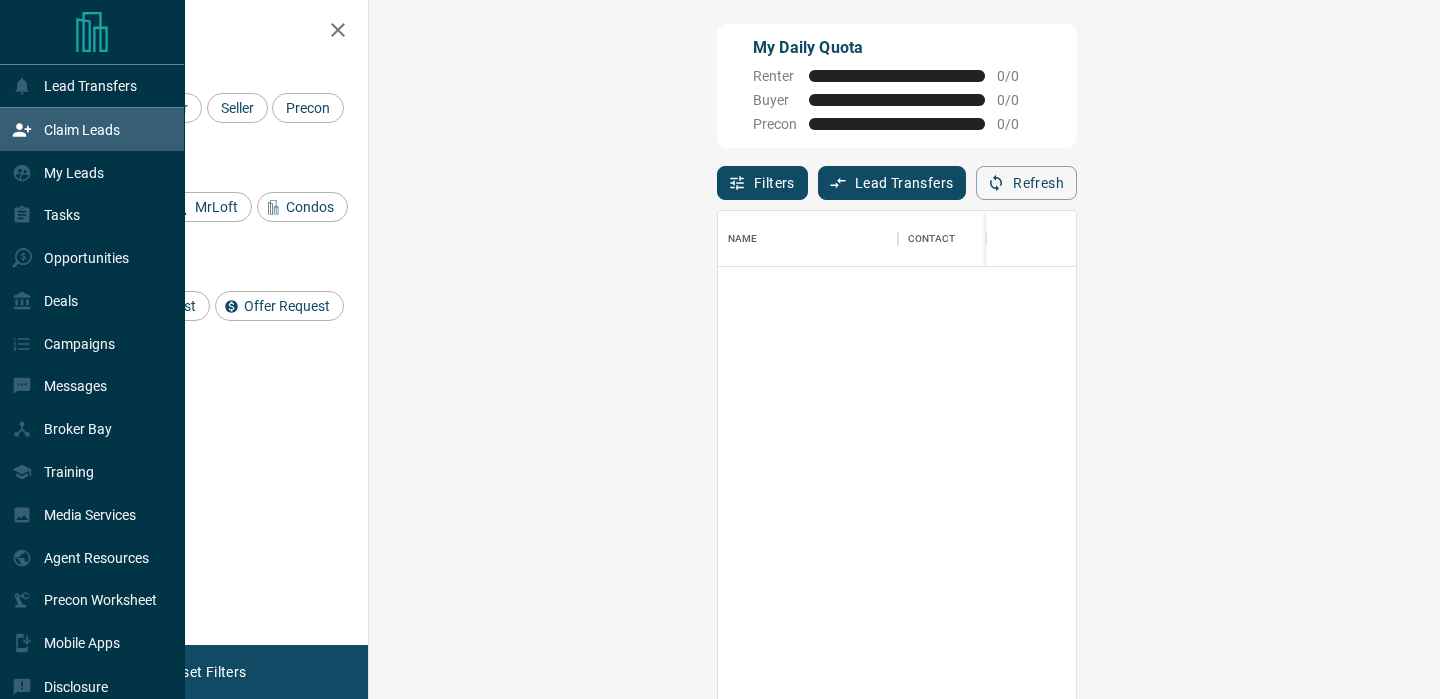 click on "Claim Leads" at bounding box center (66, 129) 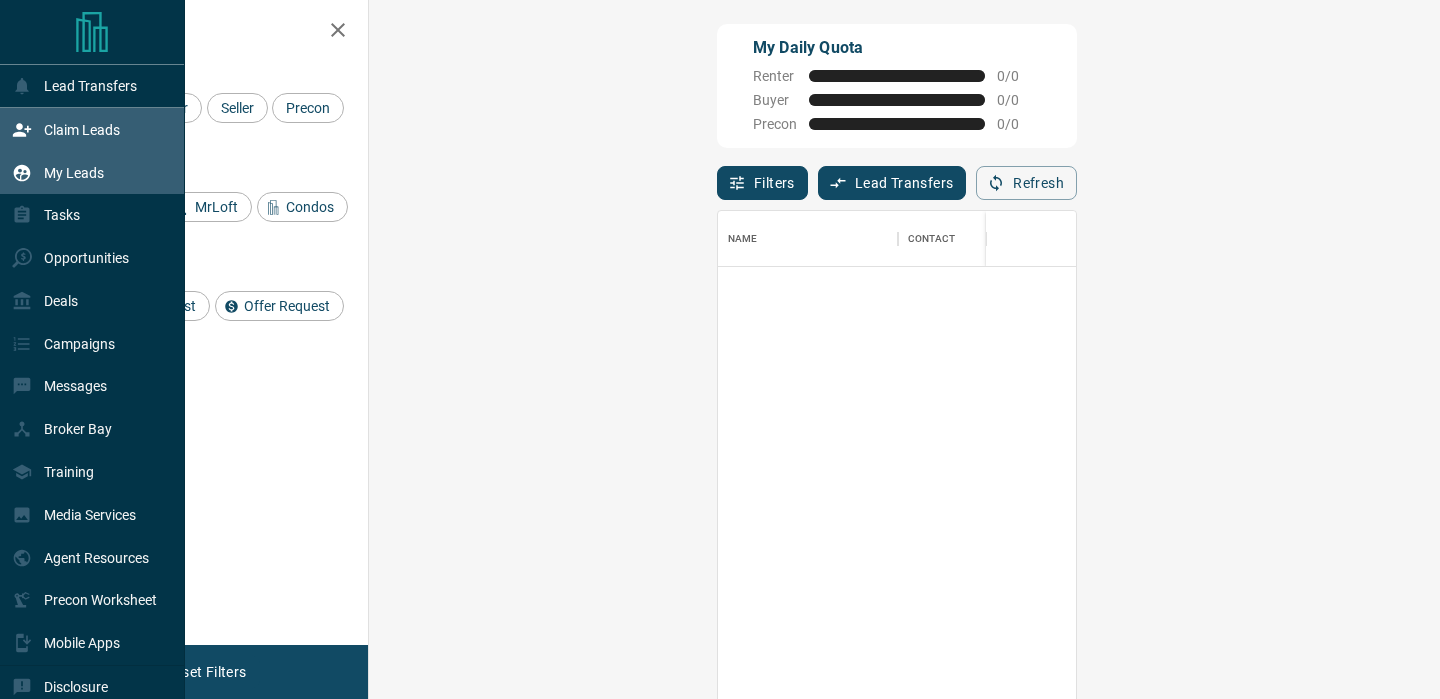 click on "My Leads" at bounding box center (58, 172) 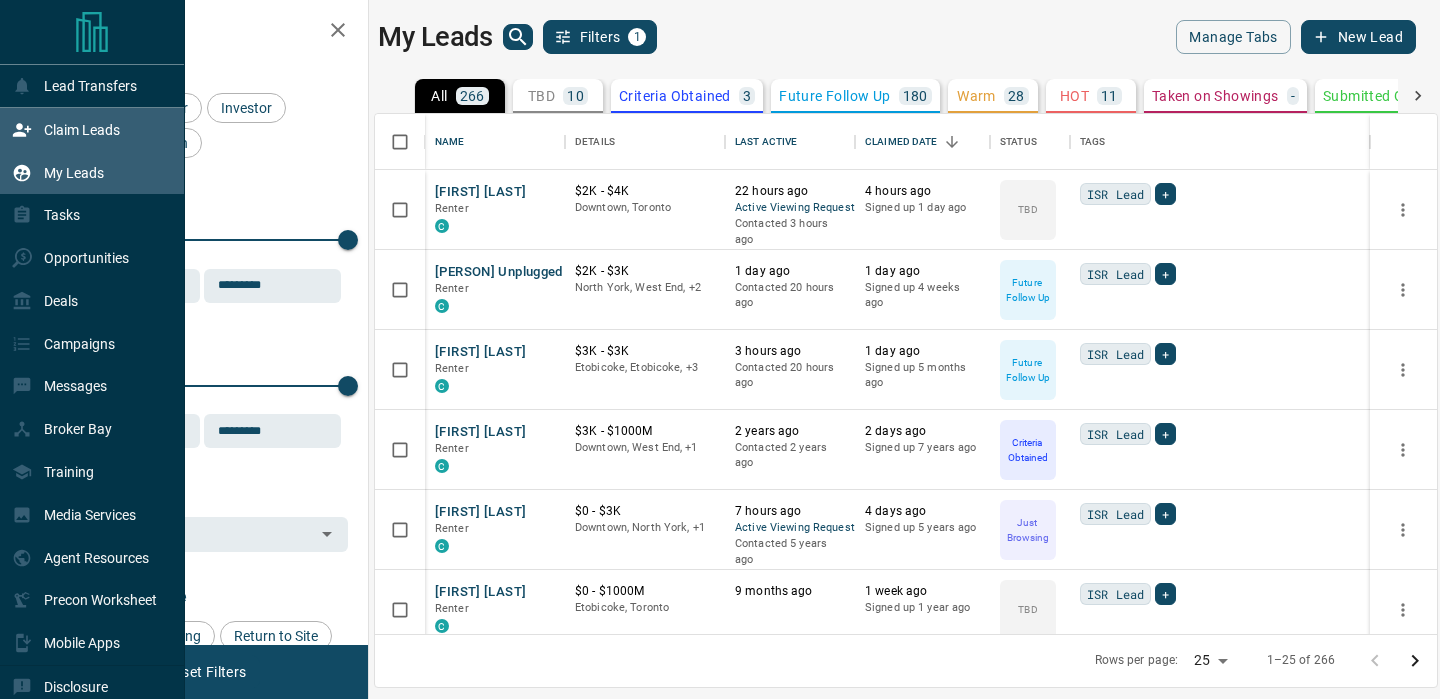 scroll, scrollTop: 2, scrollLeft: 1, axis: both 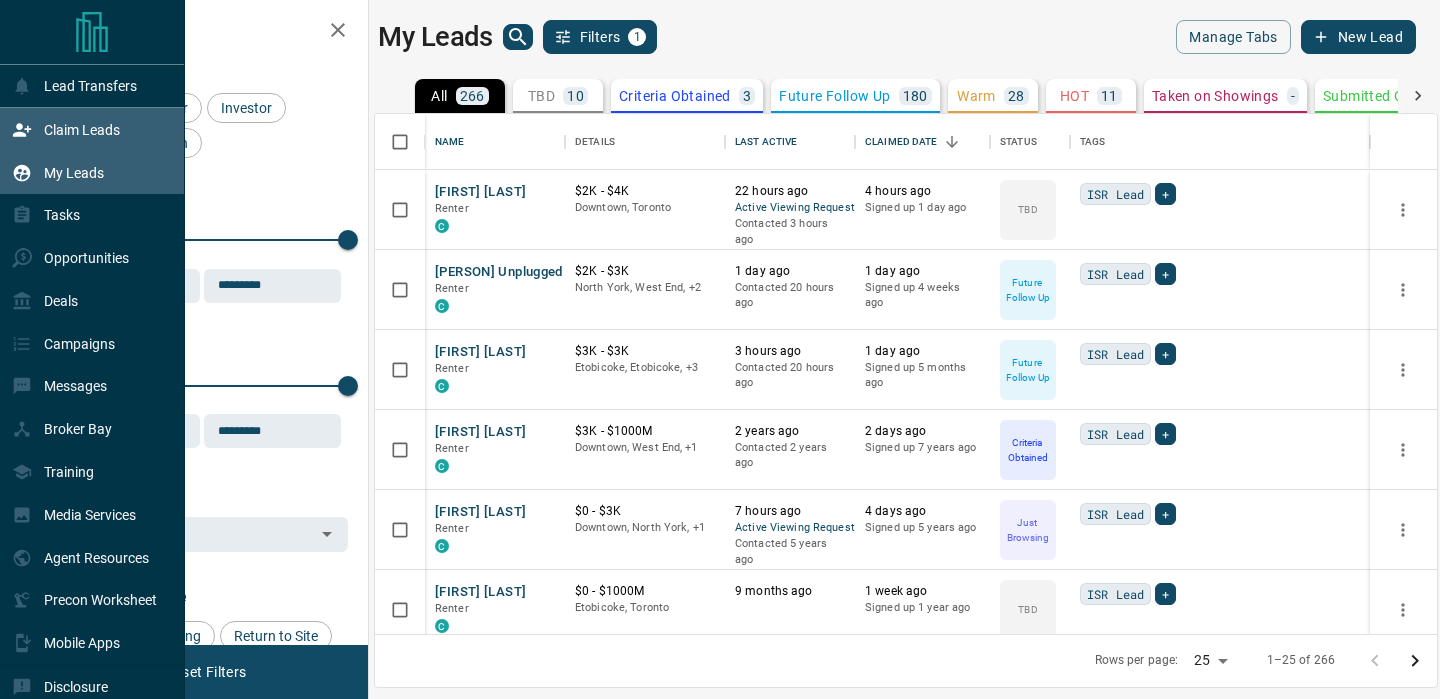 click on "Claim Leads" at bounding box center (82, 130) 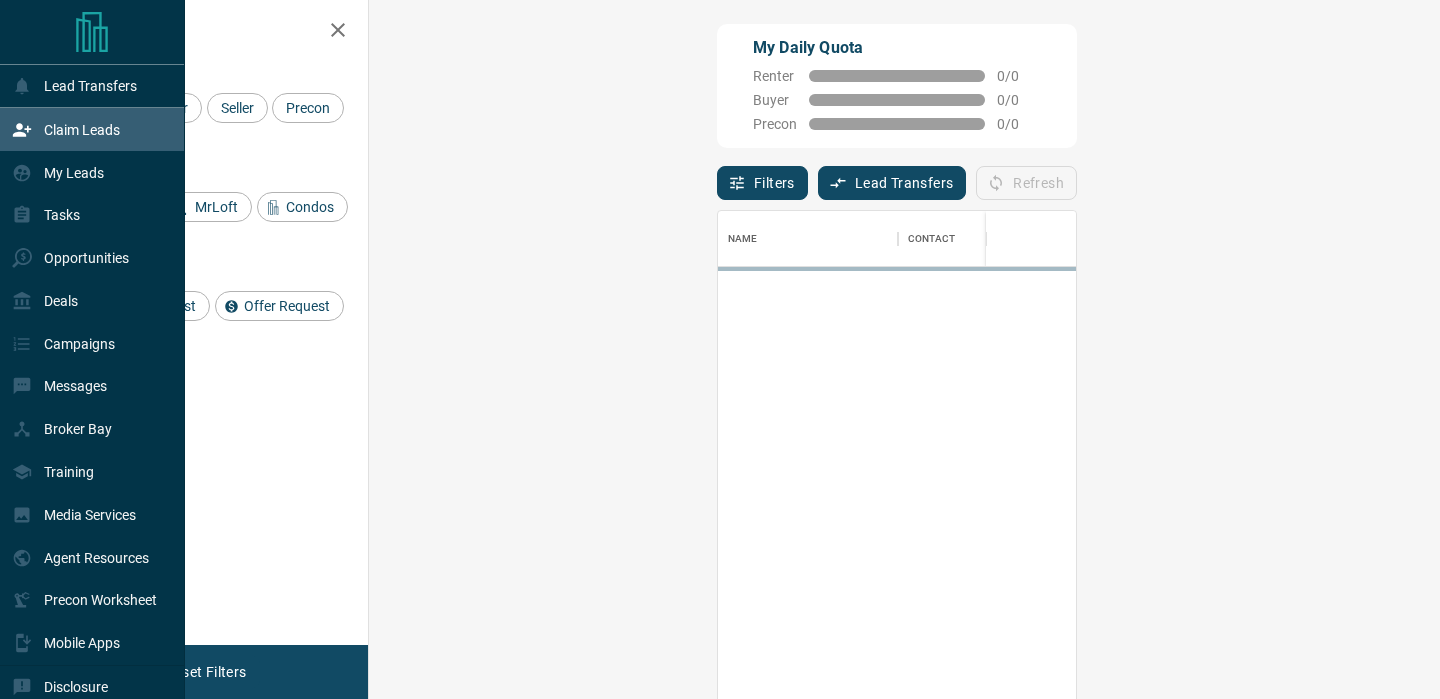 scroll, scrollTop: 1, scrollLeft: 1, axis: both 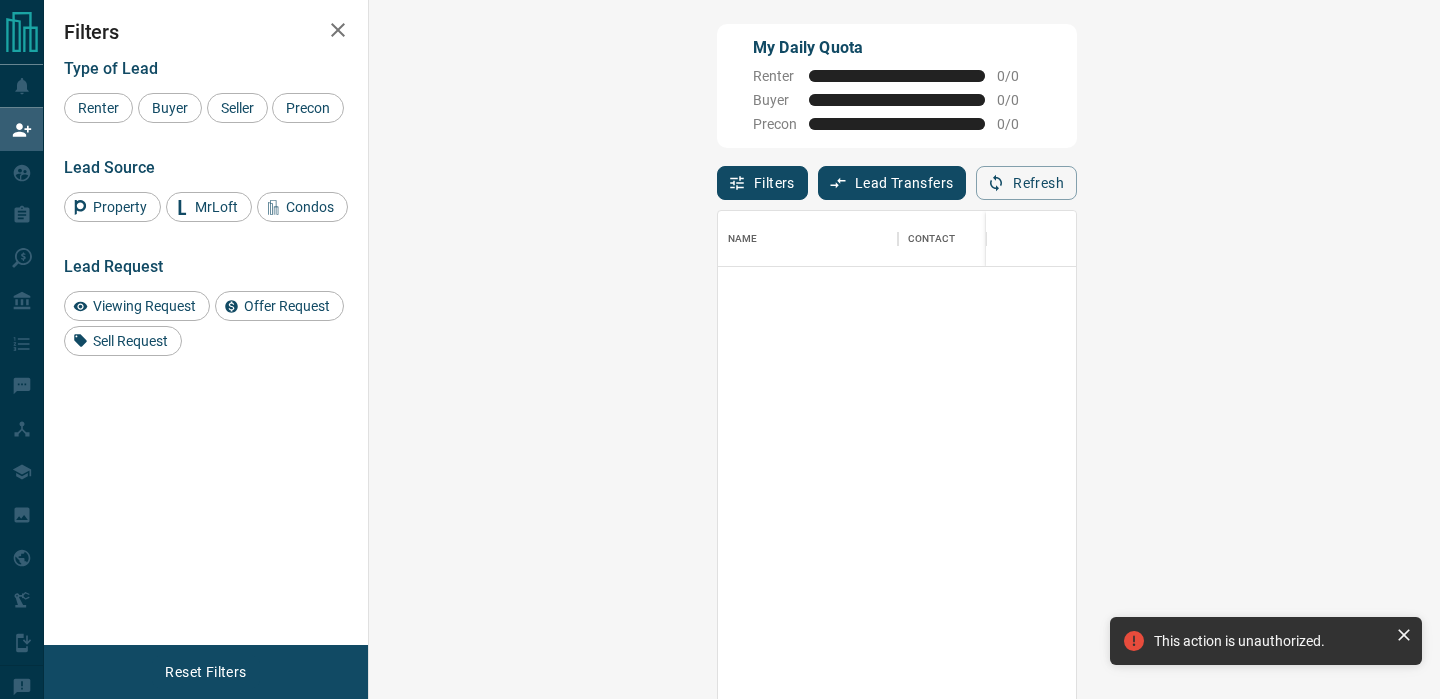 click 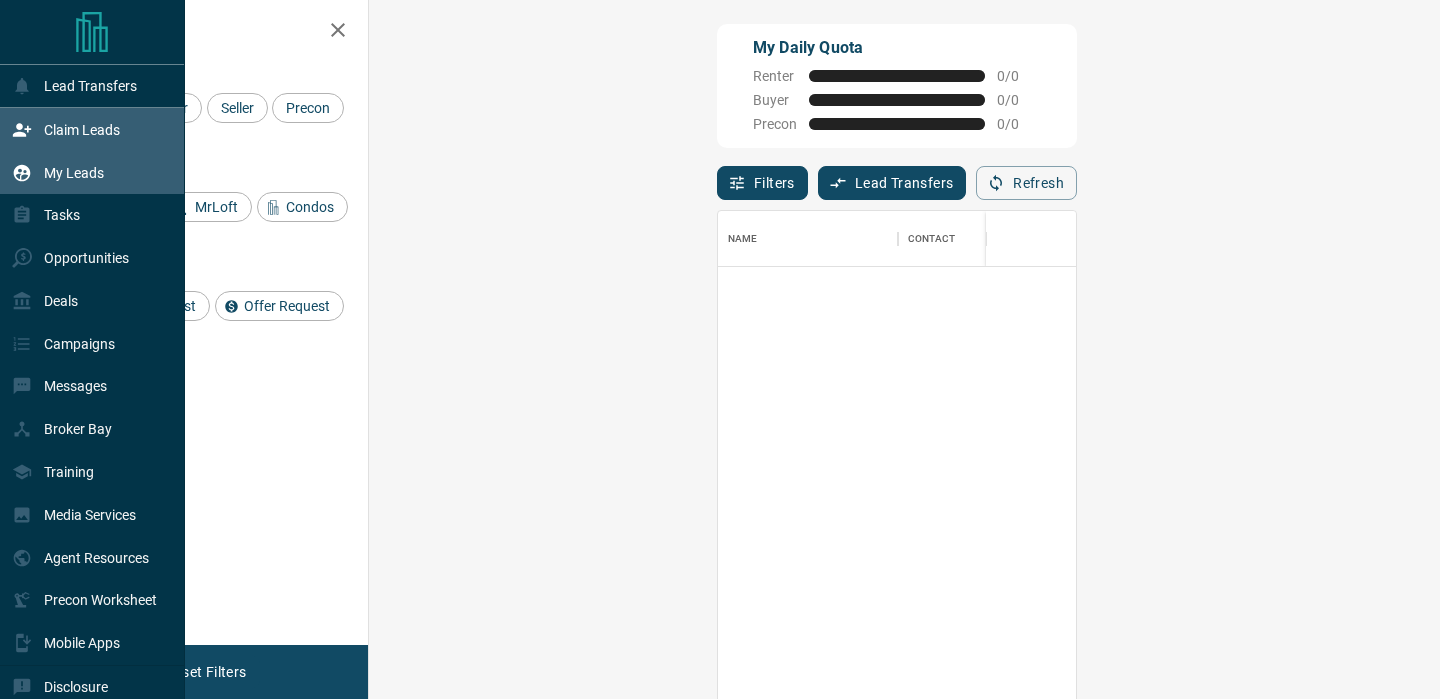 click on "My Leads" at bounding box center (74, 173) 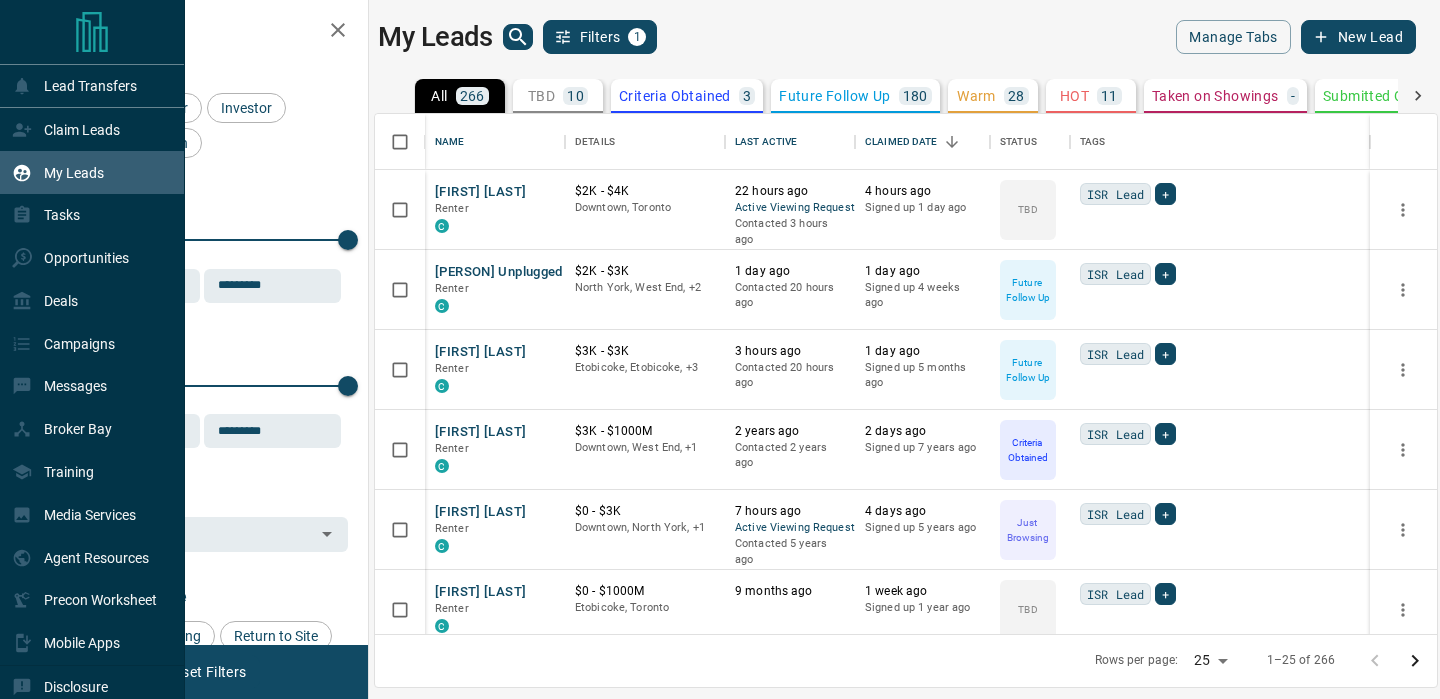 scroll, scrollTop: 2, scrollLeft: 1, axis: both 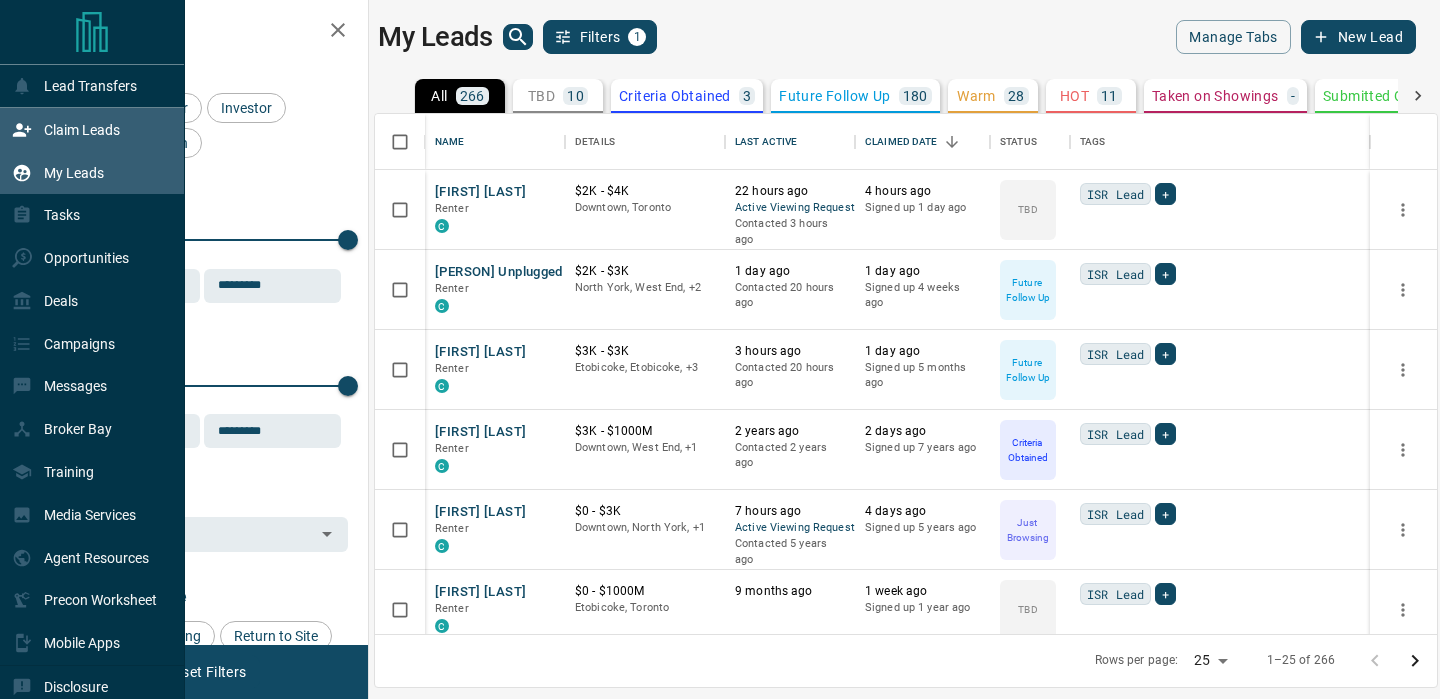 click on "Claim Leads" at bounding box center (92, 129) 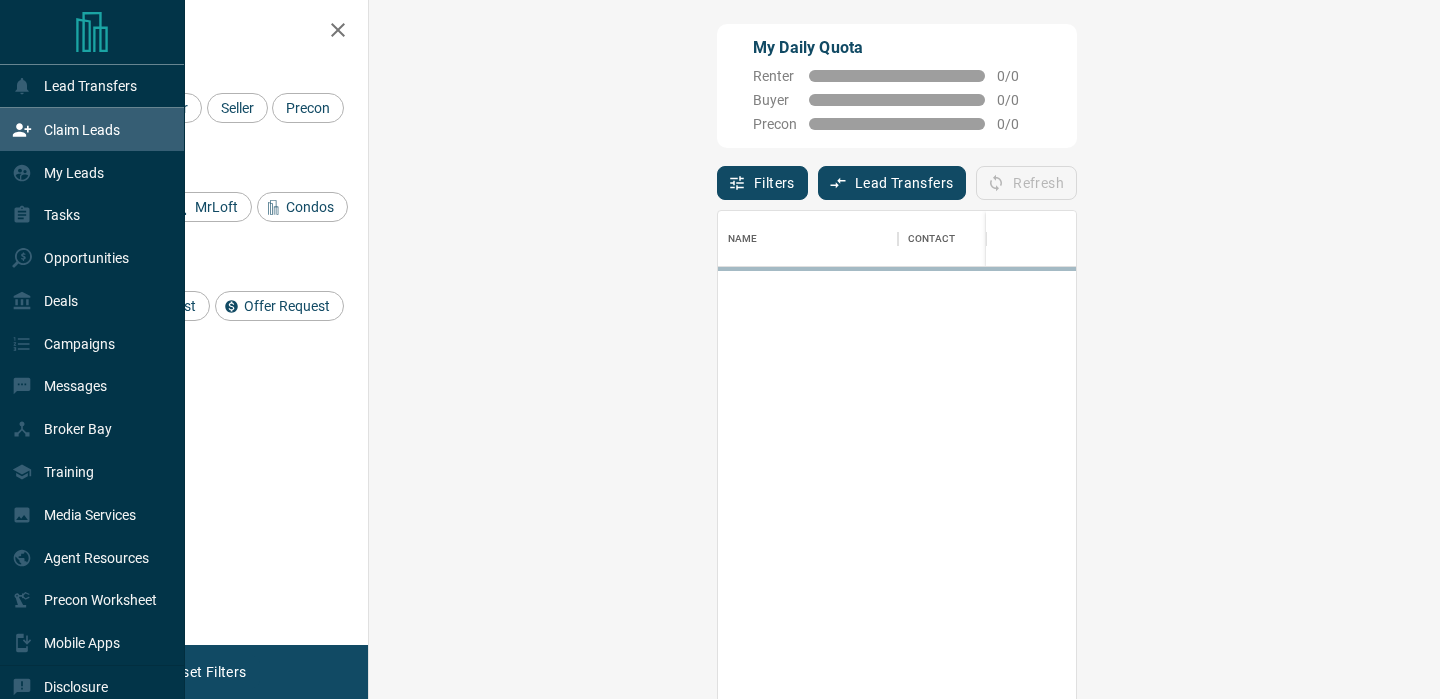 scroll, scrollTop: 1, scrollLeft: 1, axis: both 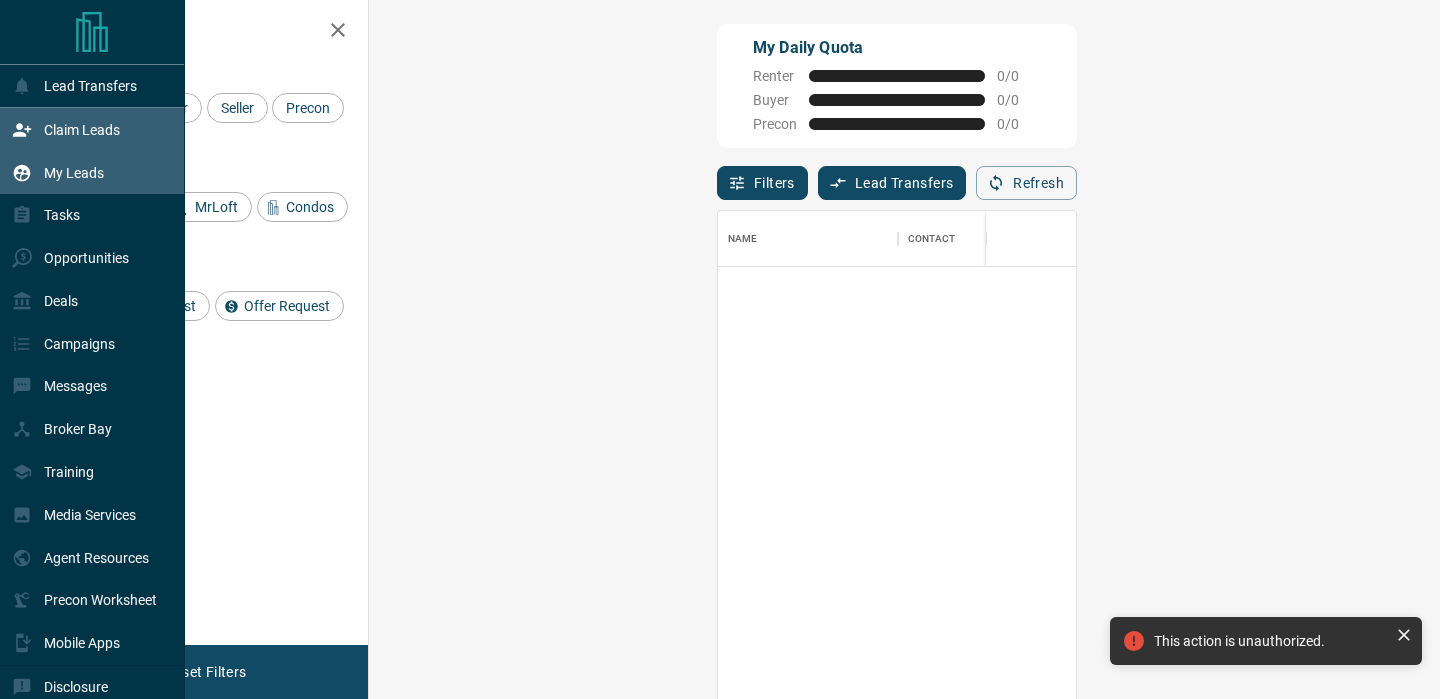 click on "My Leads" at bounding box center [92, 172] 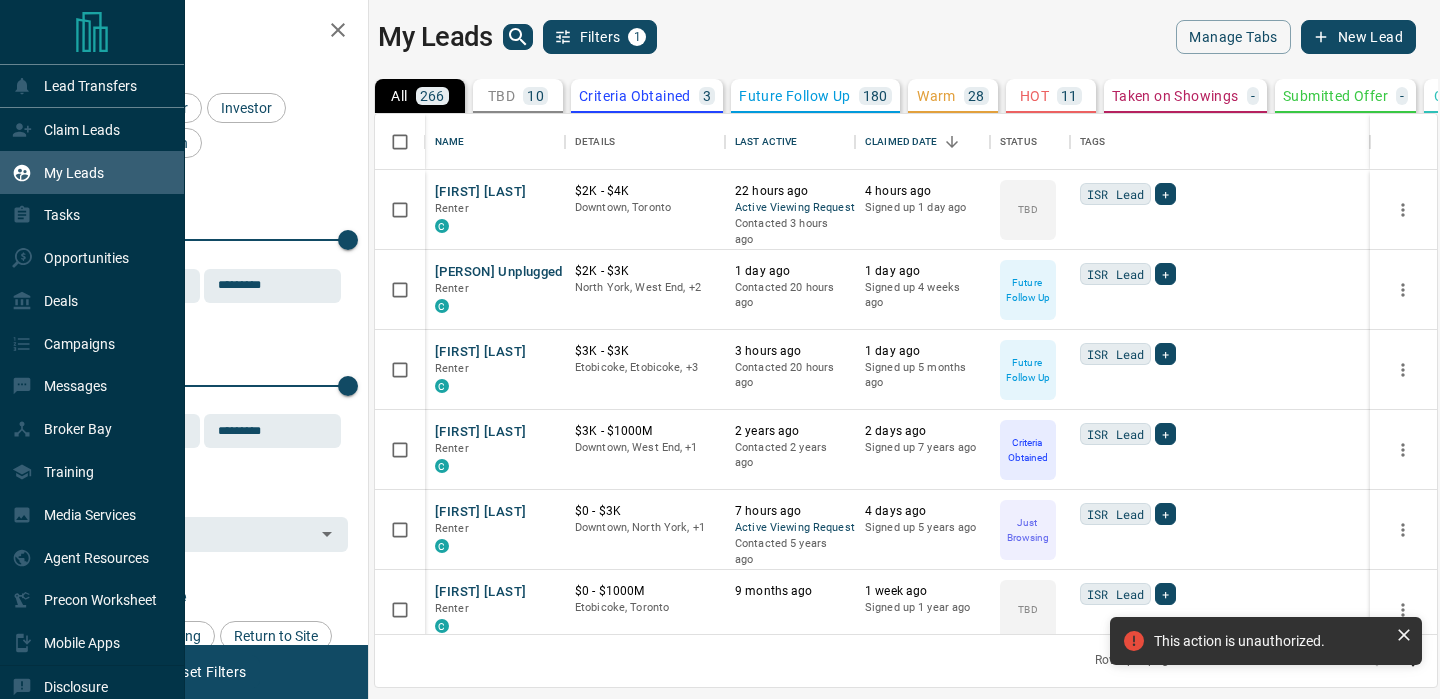 scroll, scrollTop: 2, scrollLeft: 1, axis: both 